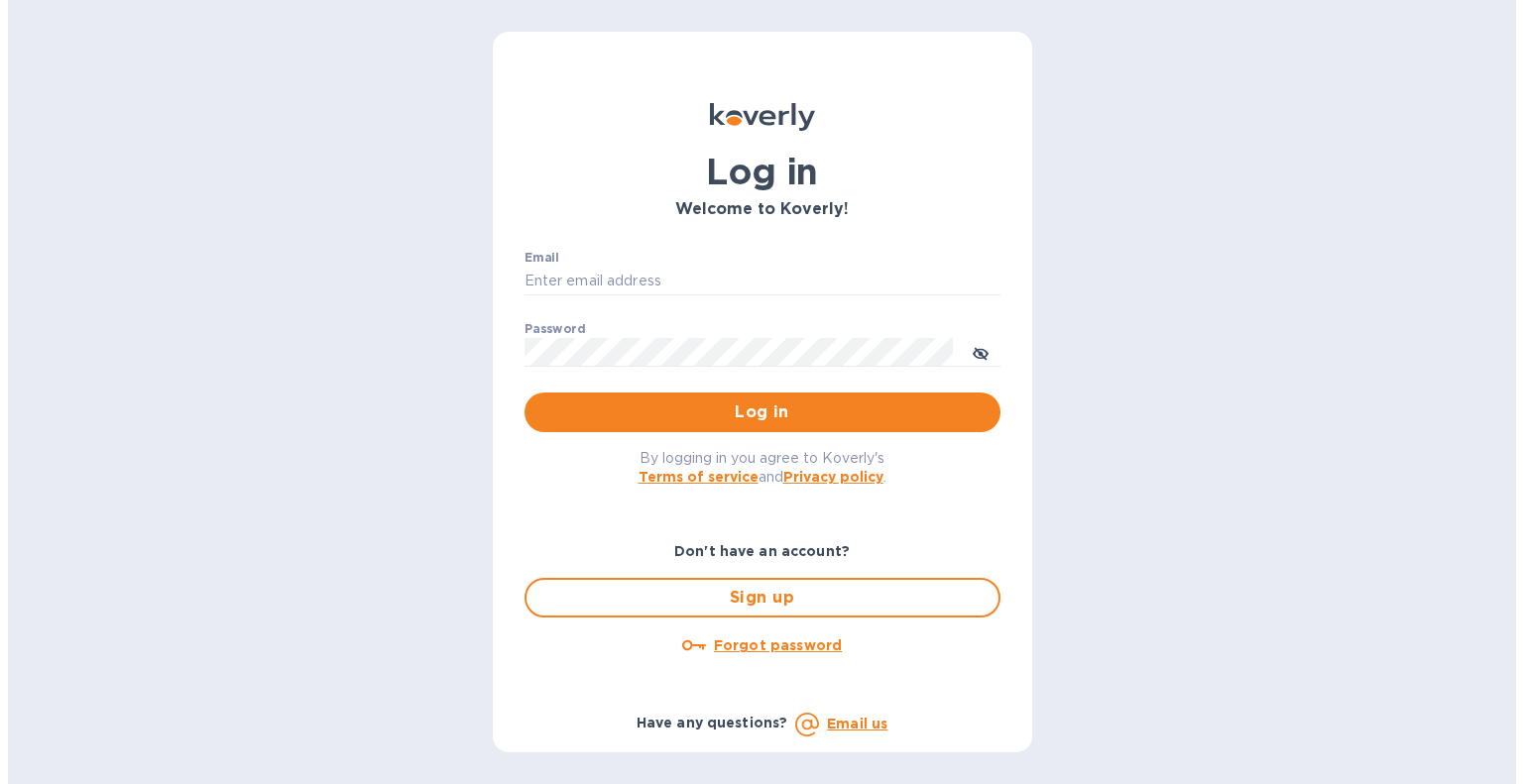scroll, scrollTop: 0, scrollLeft: 0, axis: both 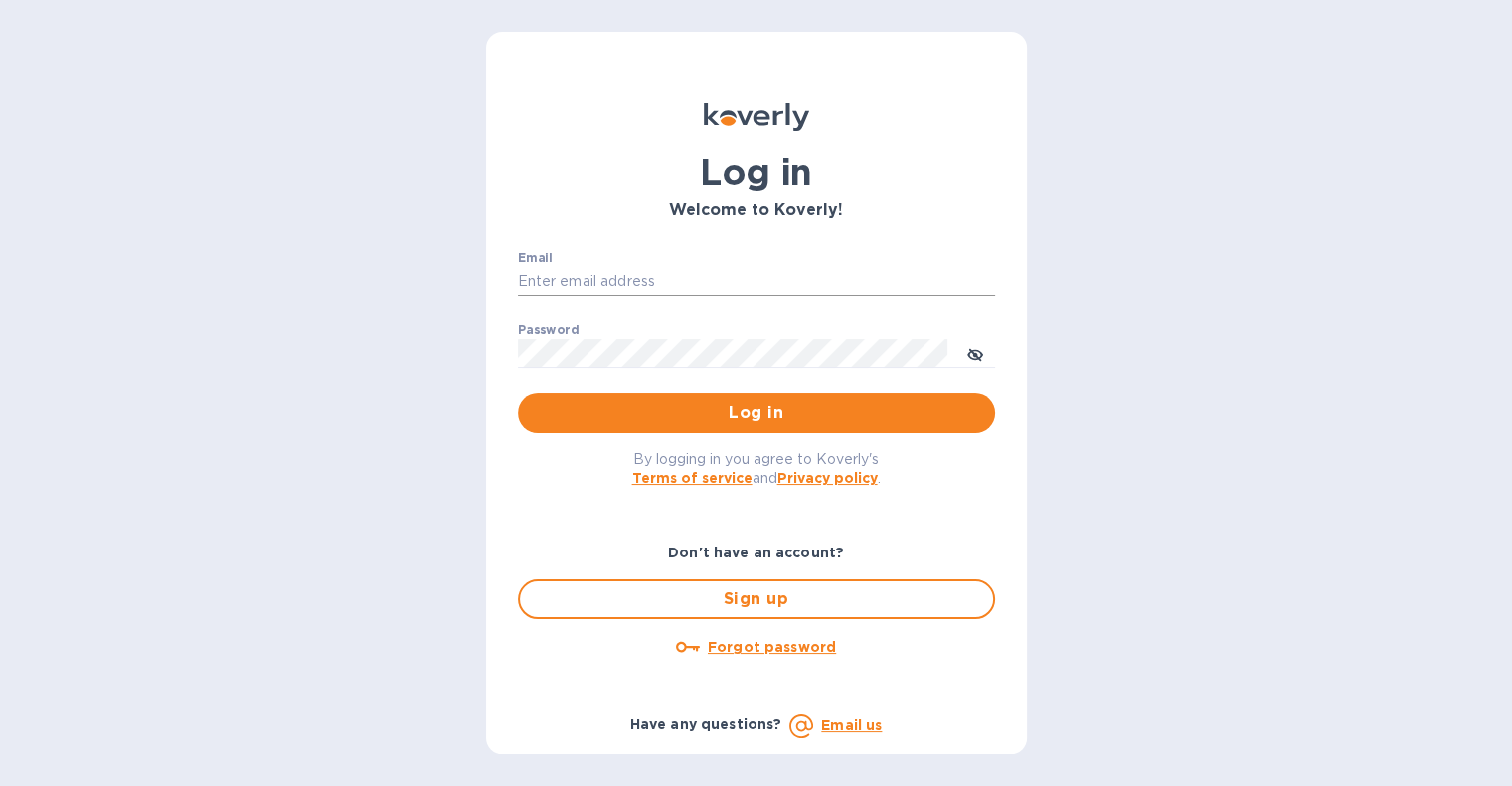 click on "Email" at bounding box center (756, 282) 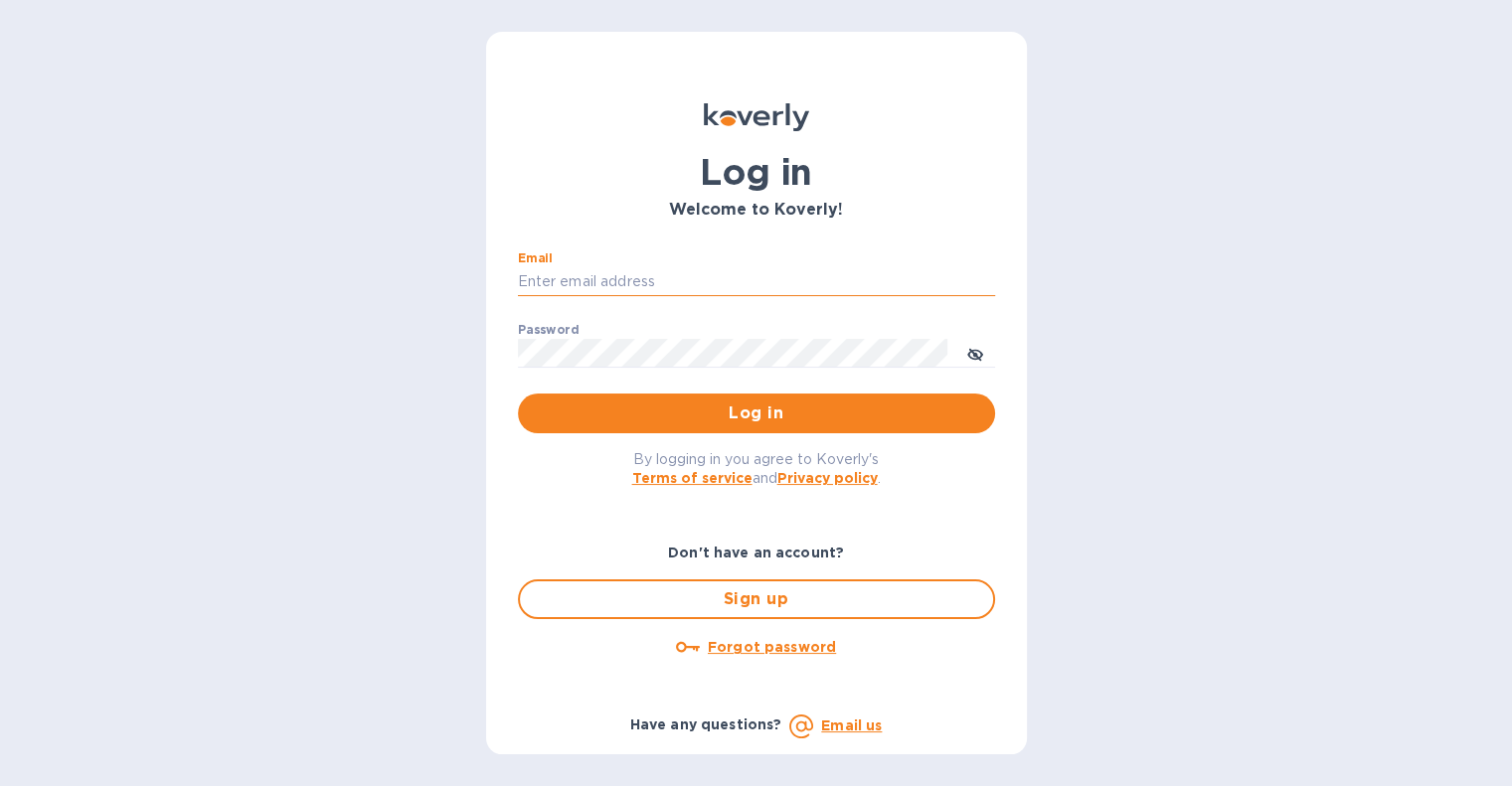 type on "[EMAIL]" 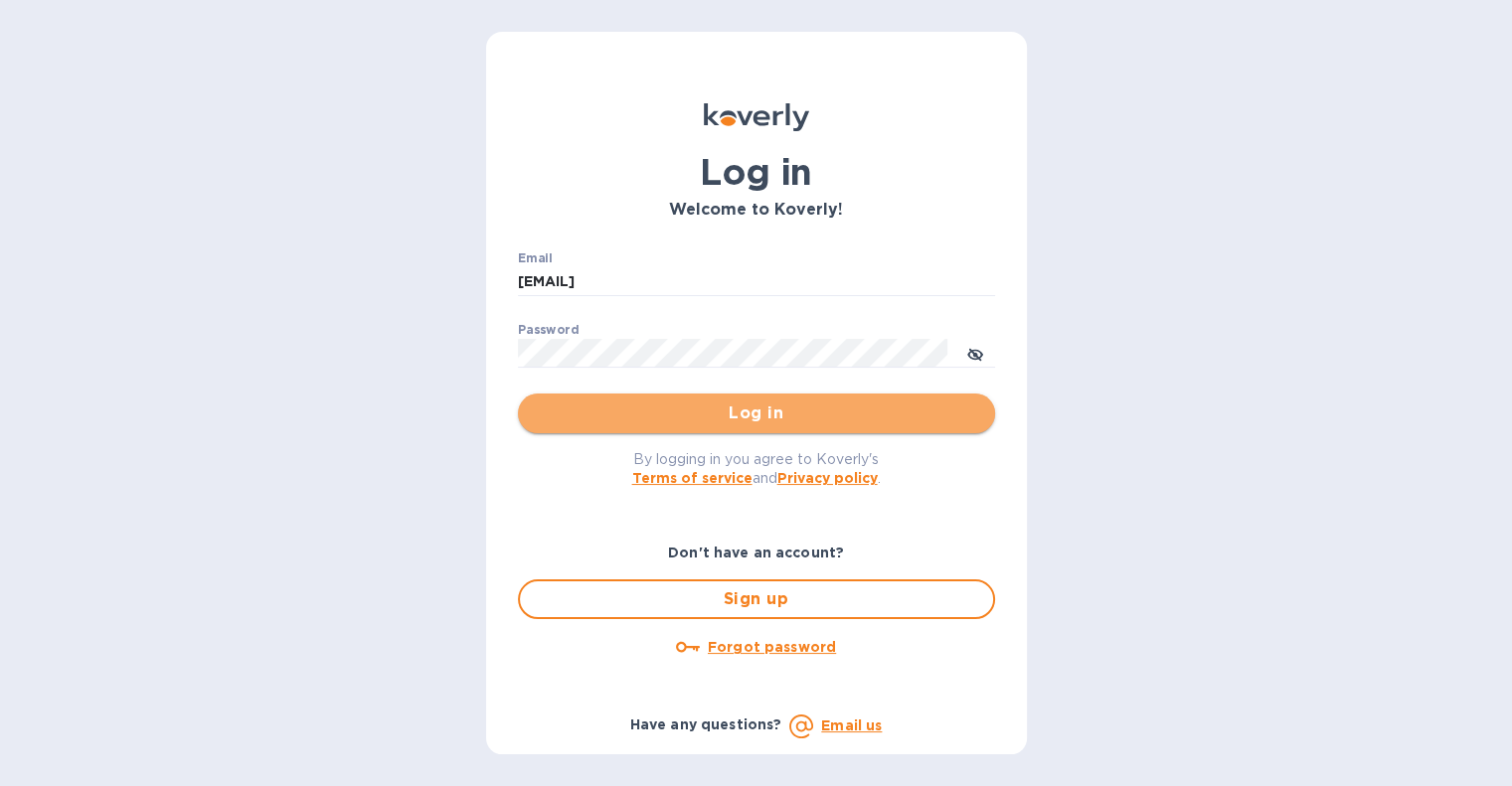click on "Log in" at bounding box center [756, 413] 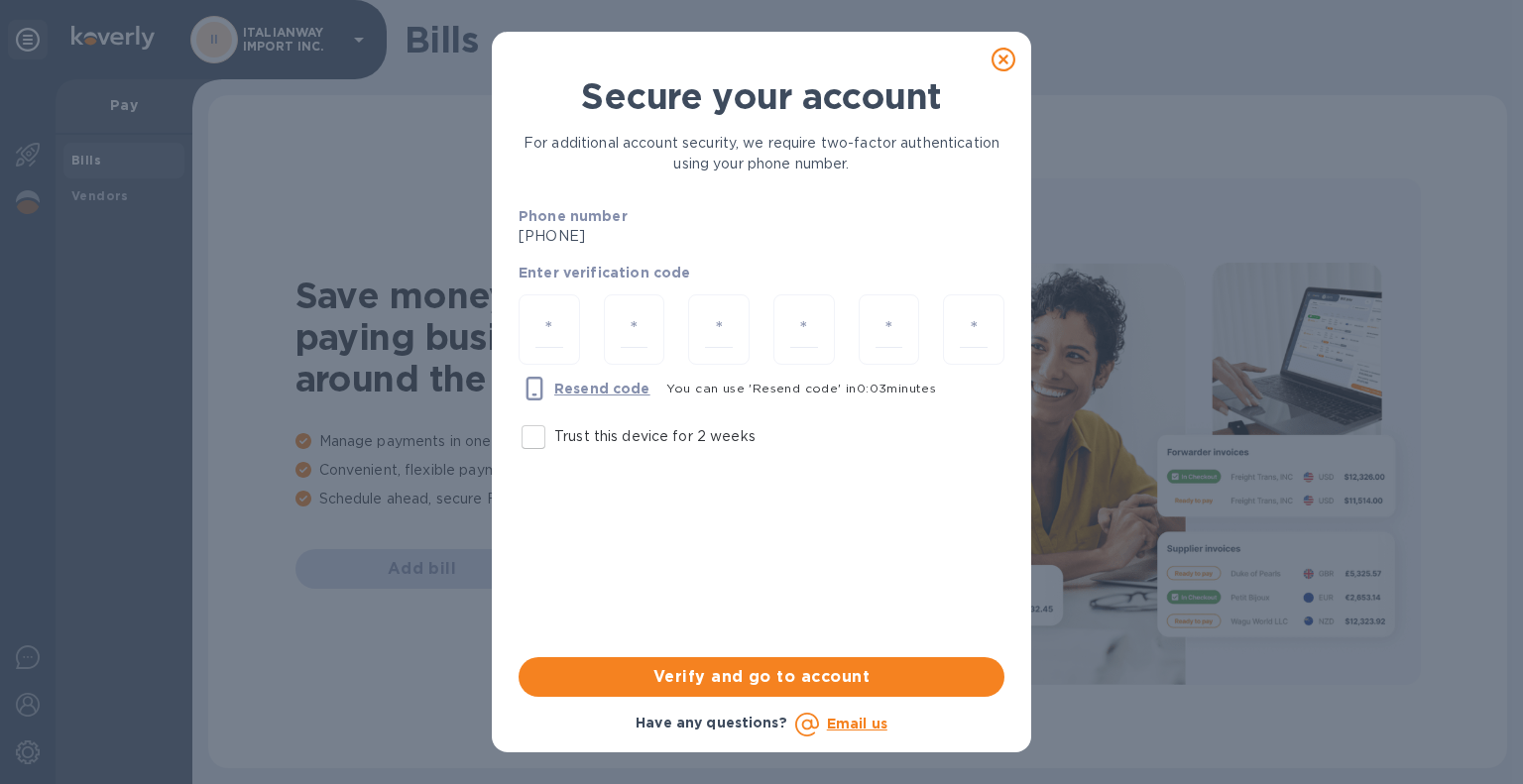 click on "Trust this device for 2 weeks" at bounding box center (533, 437) 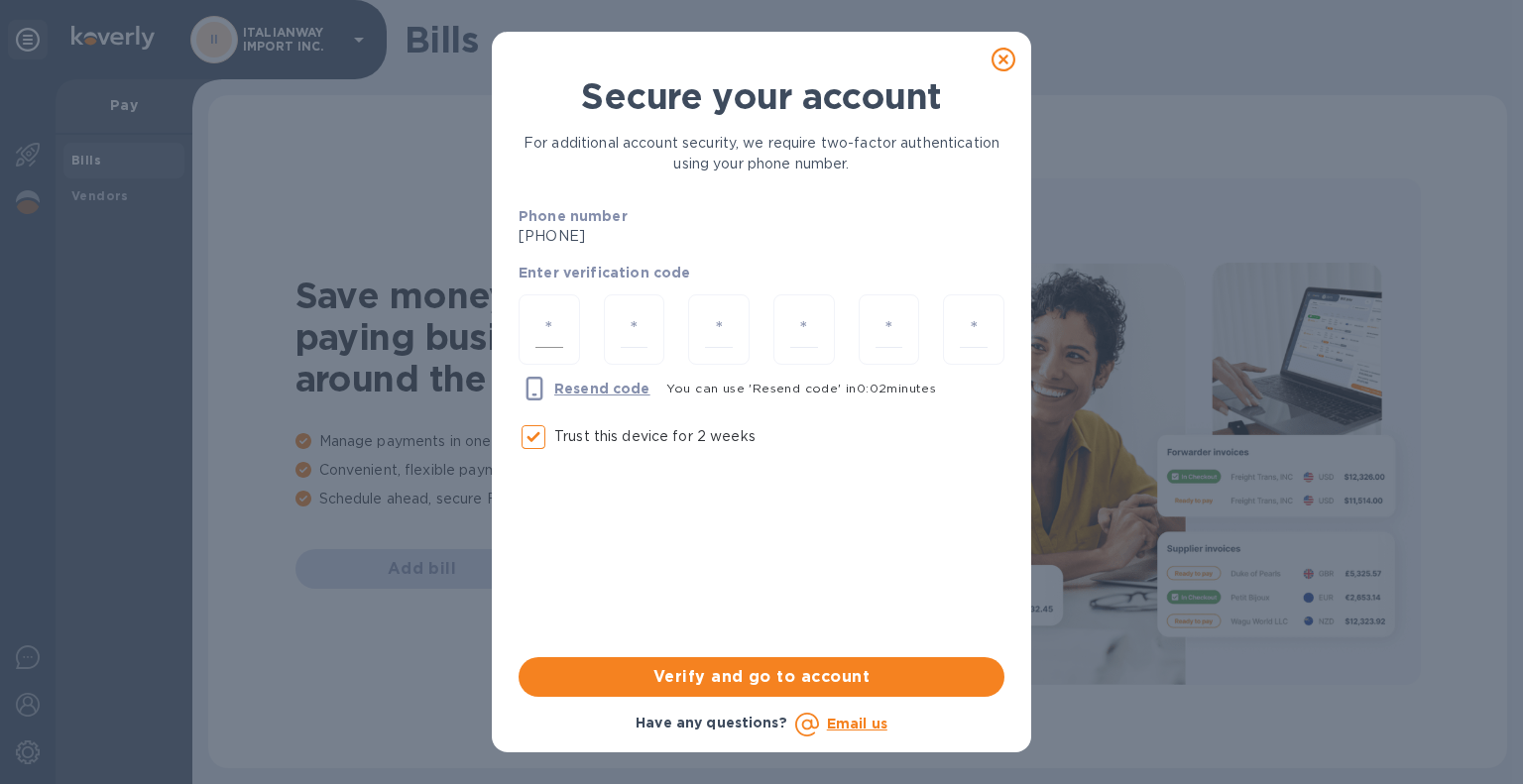 click at bounding box center [549, 329] 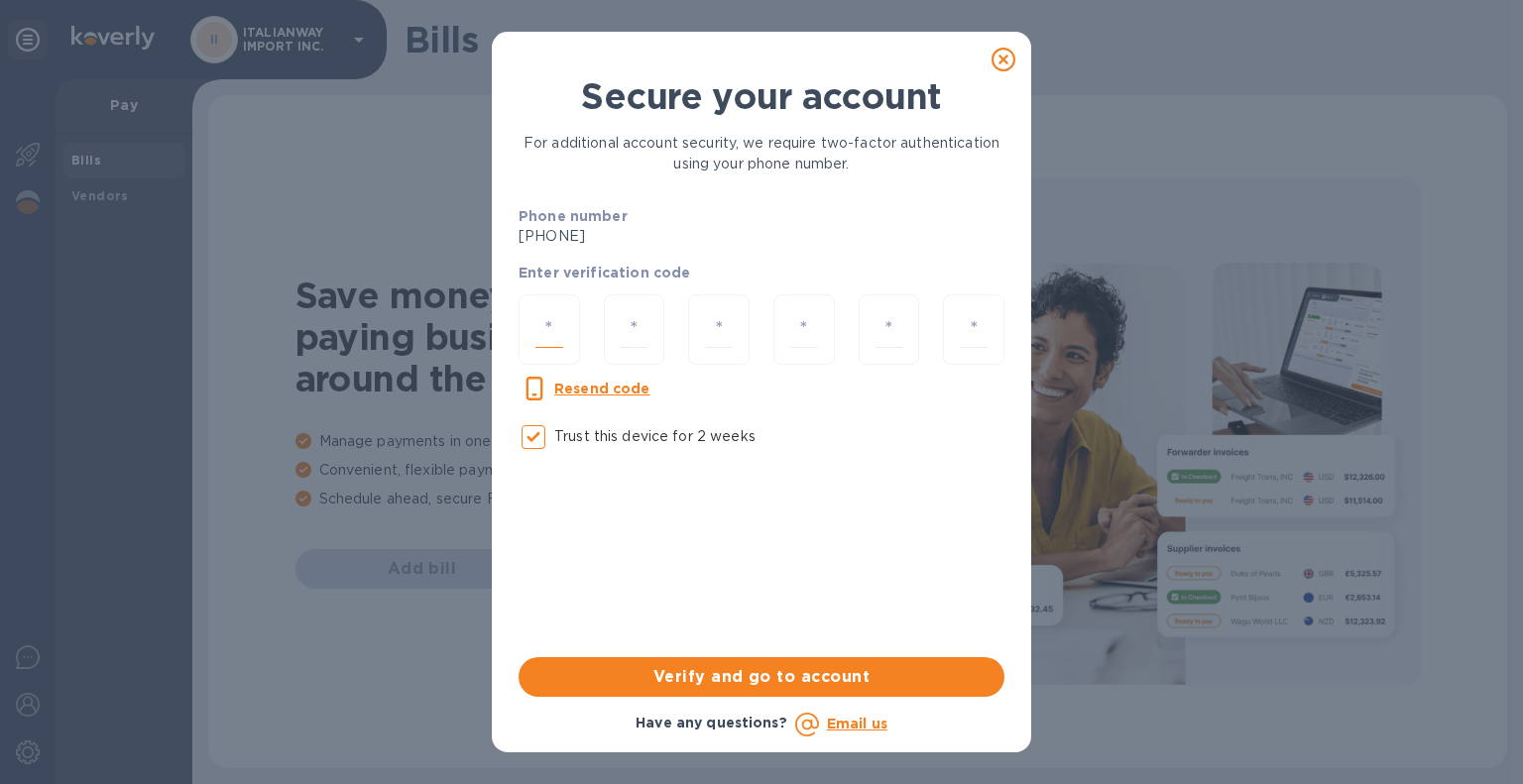 type on "7" 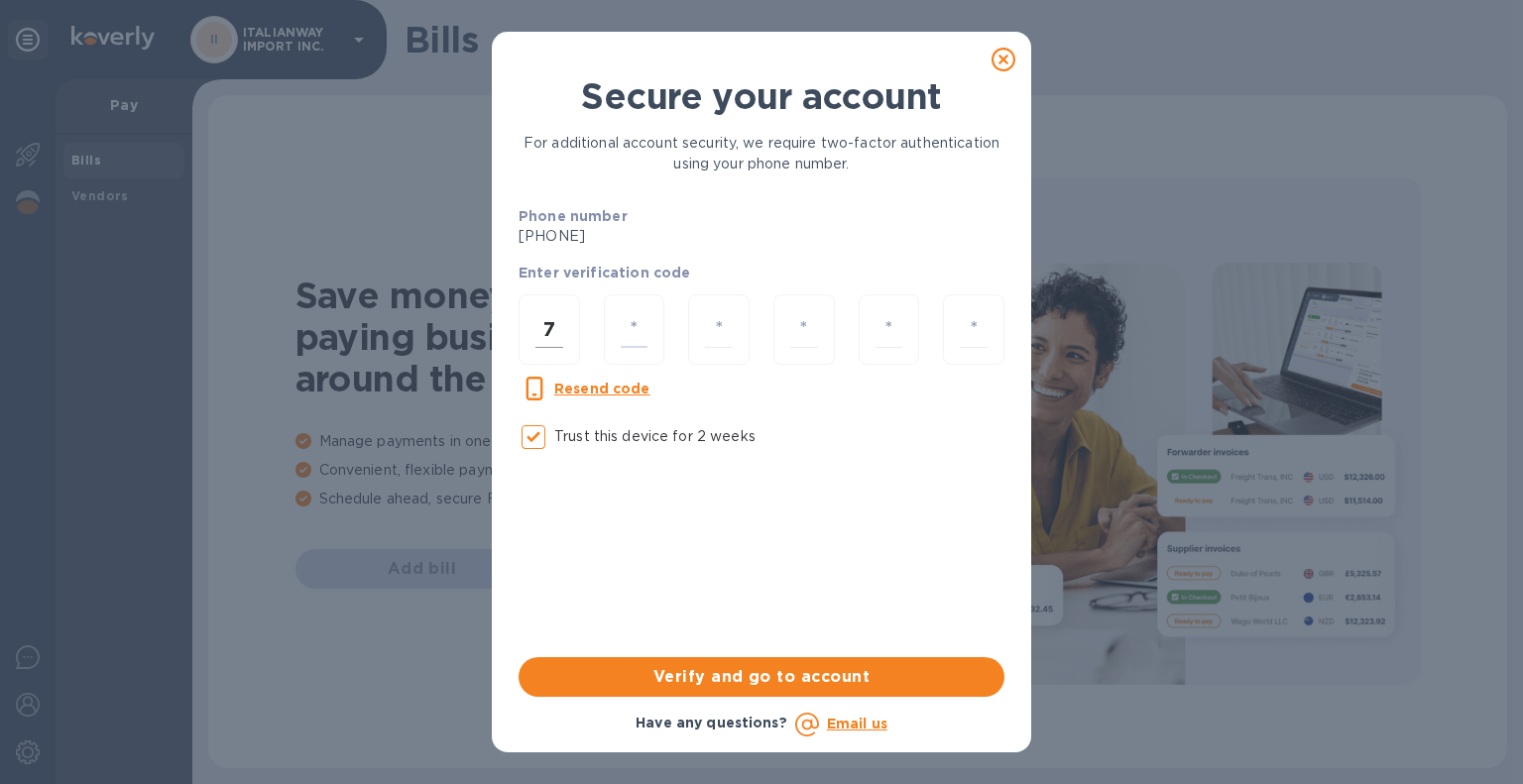type on "5" 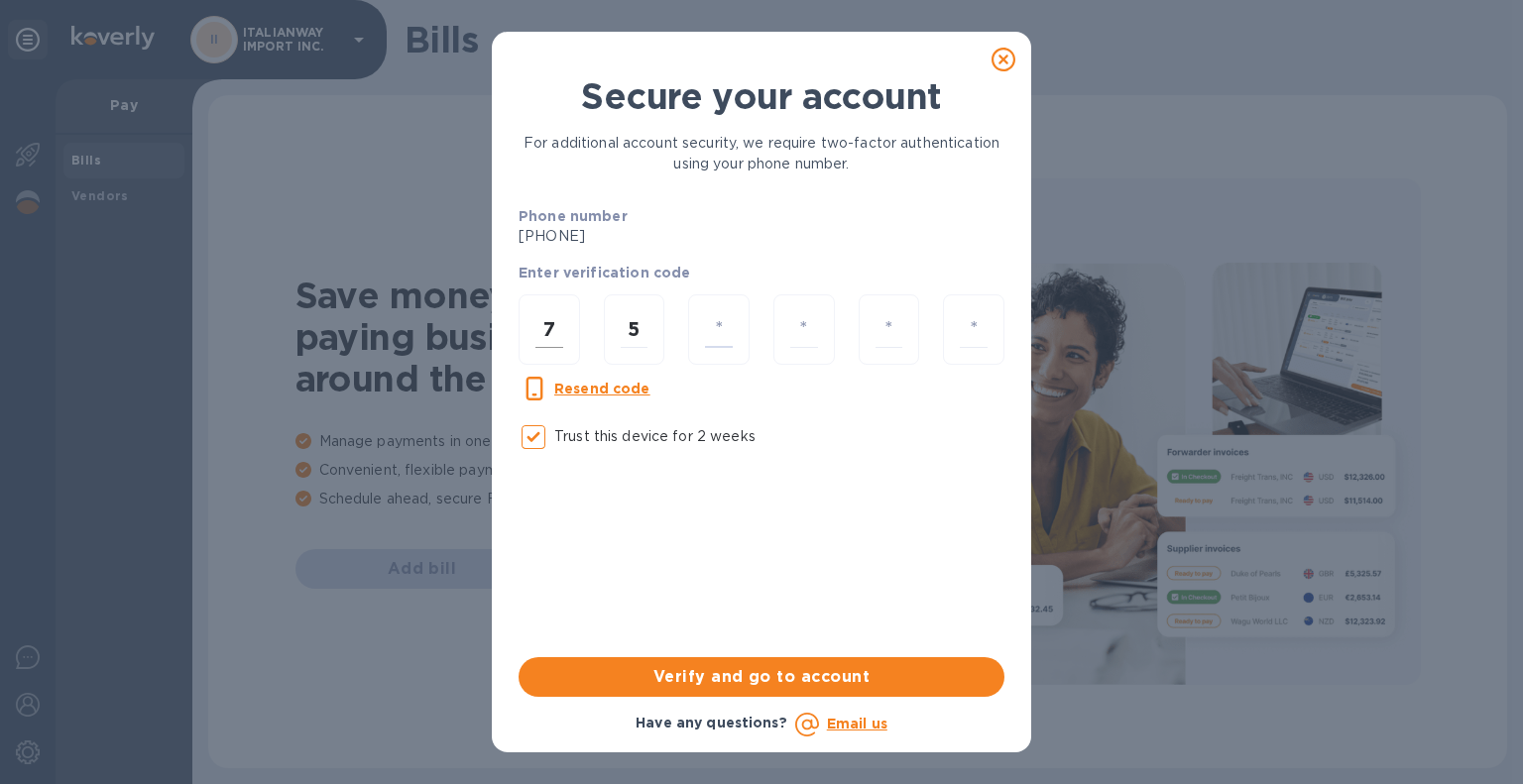 type on "9" 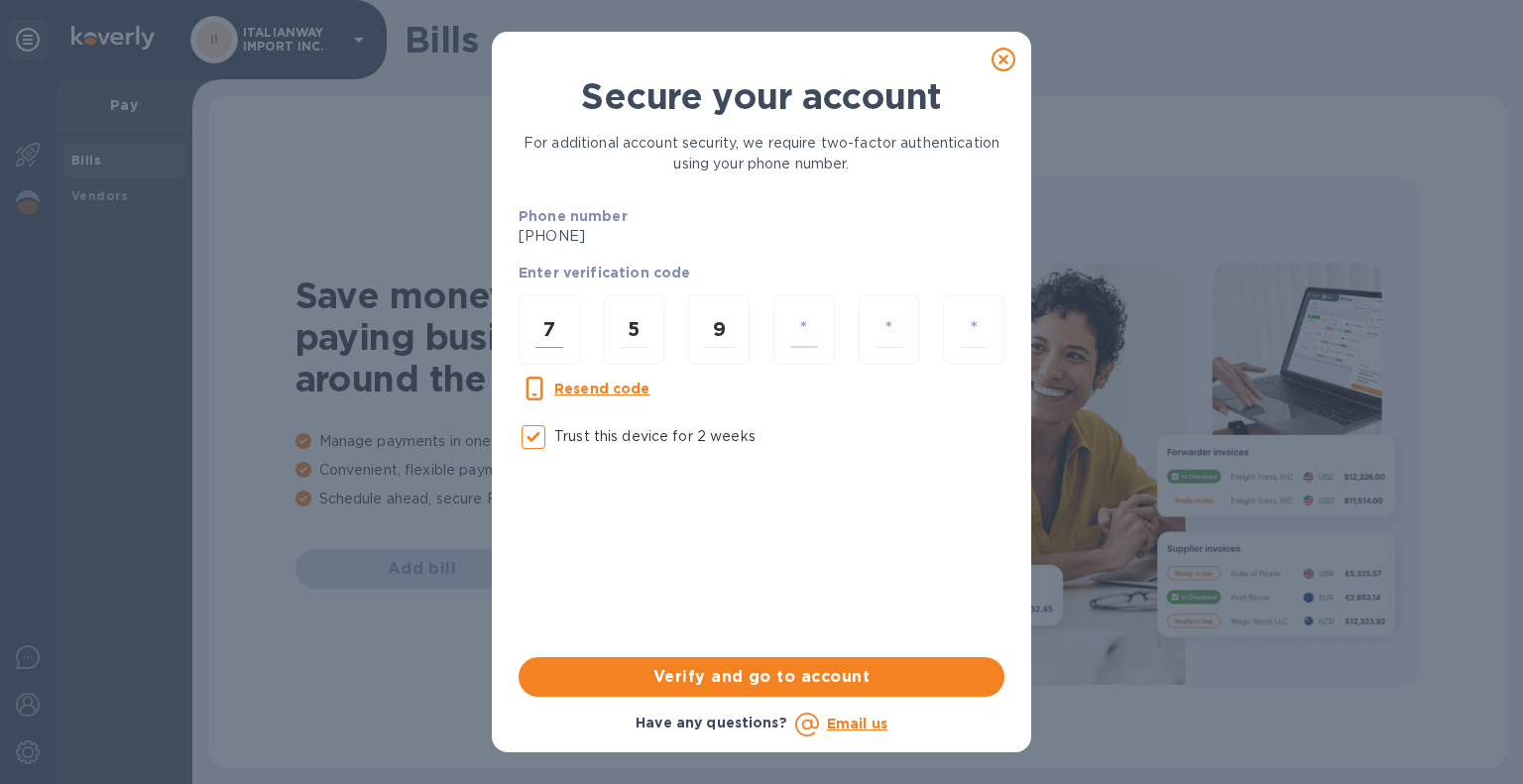 type on "4" 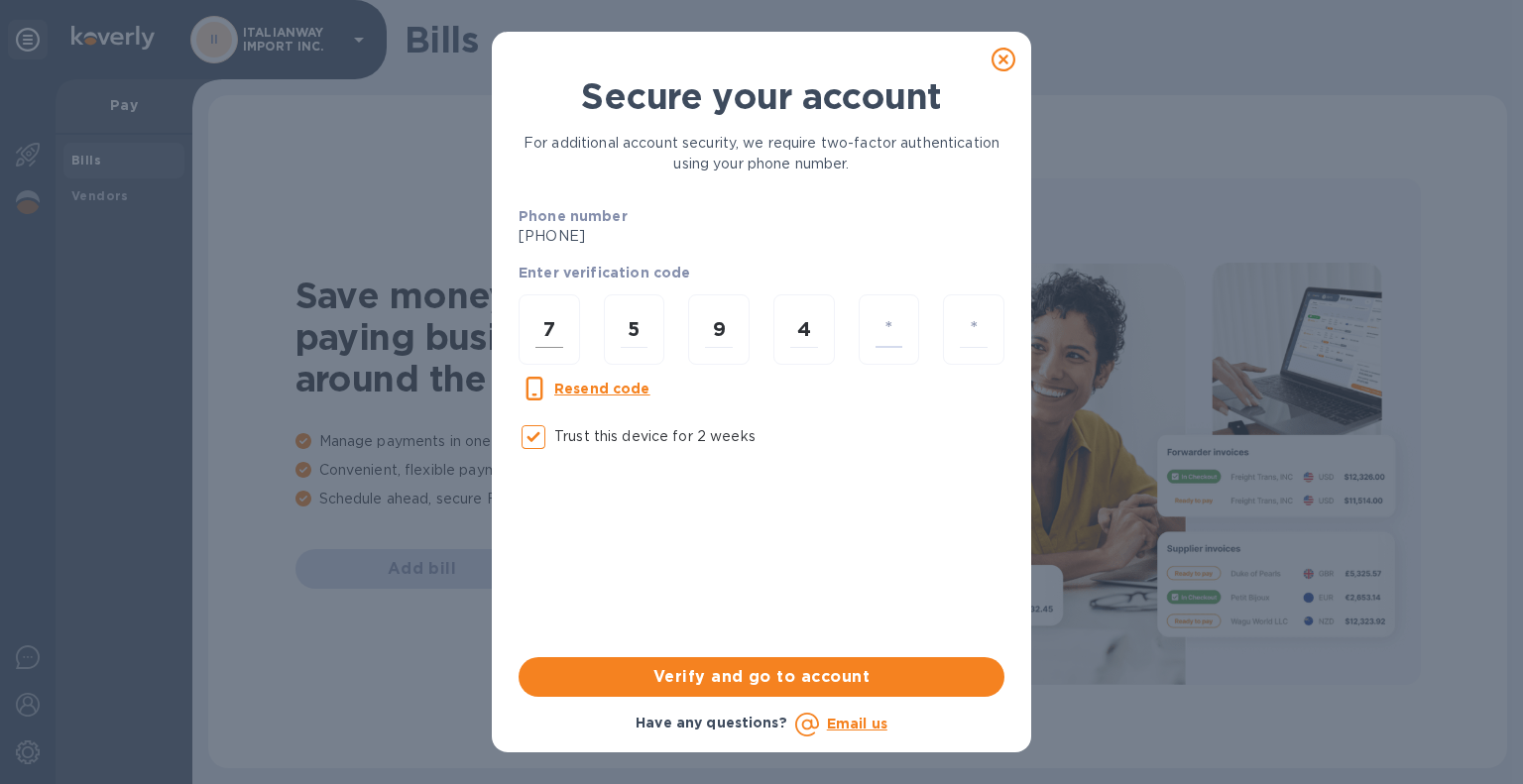 type on "8" 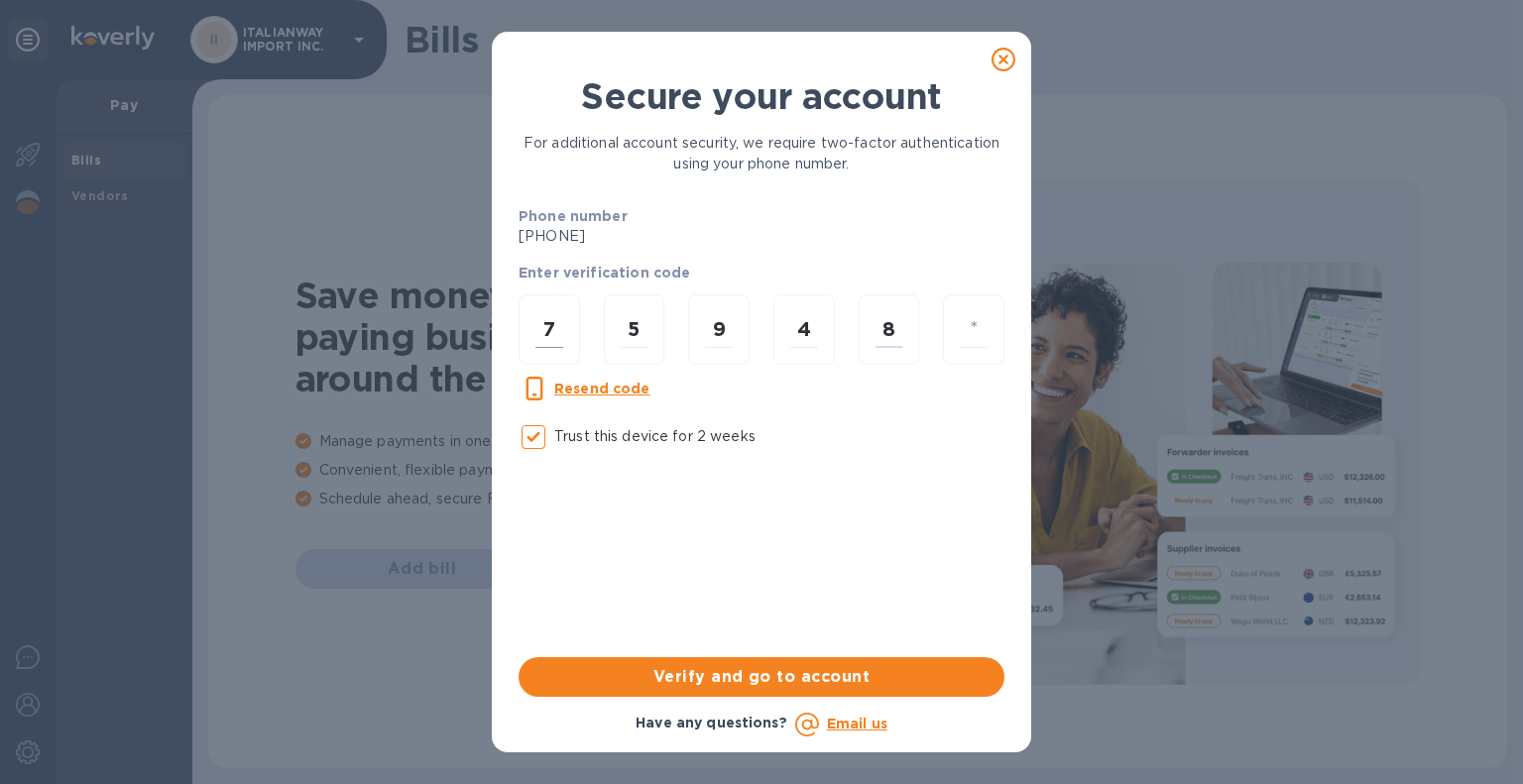 type on "5" 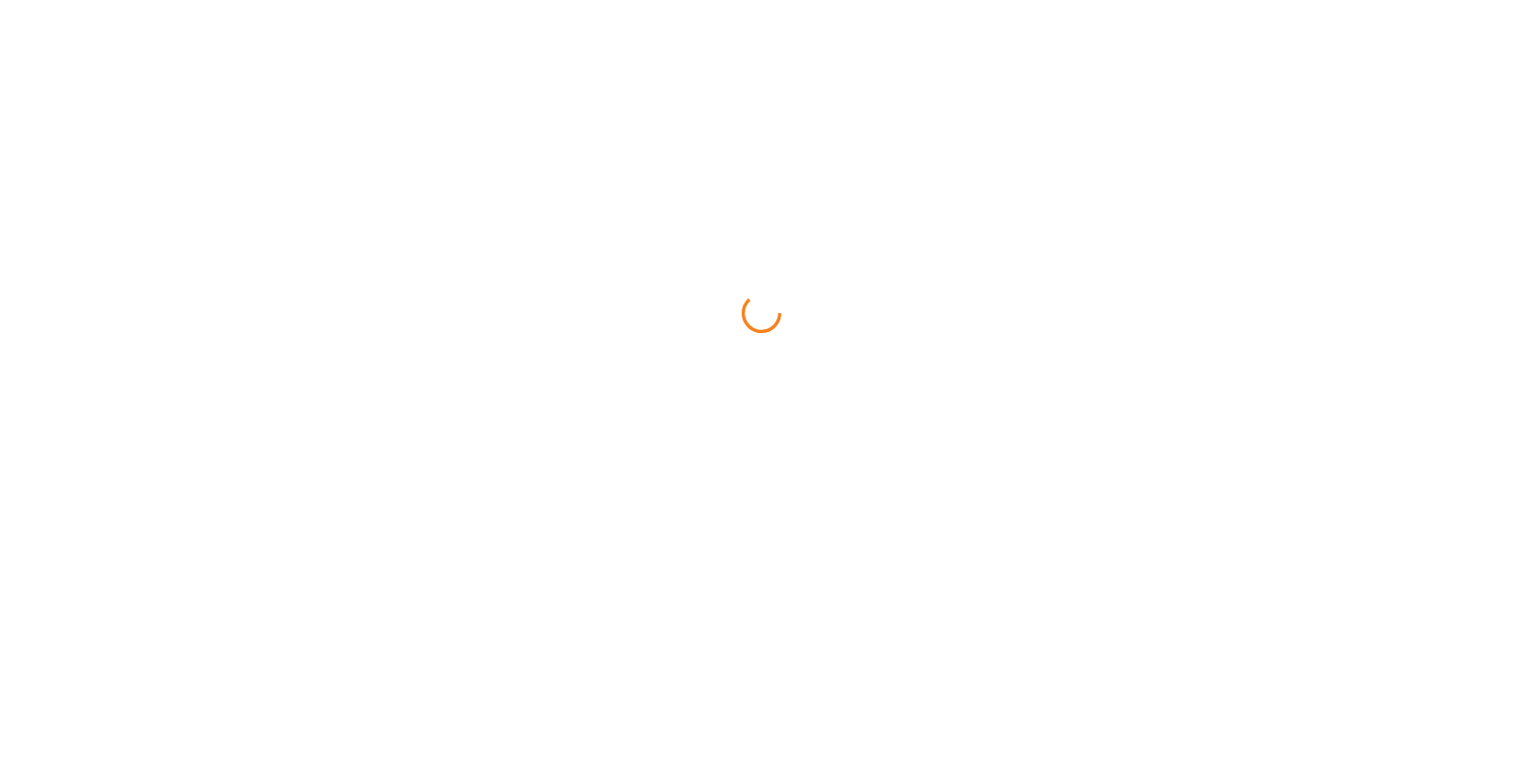 scroll, scrollTop: 0, scrollLeft: 0, axis: both 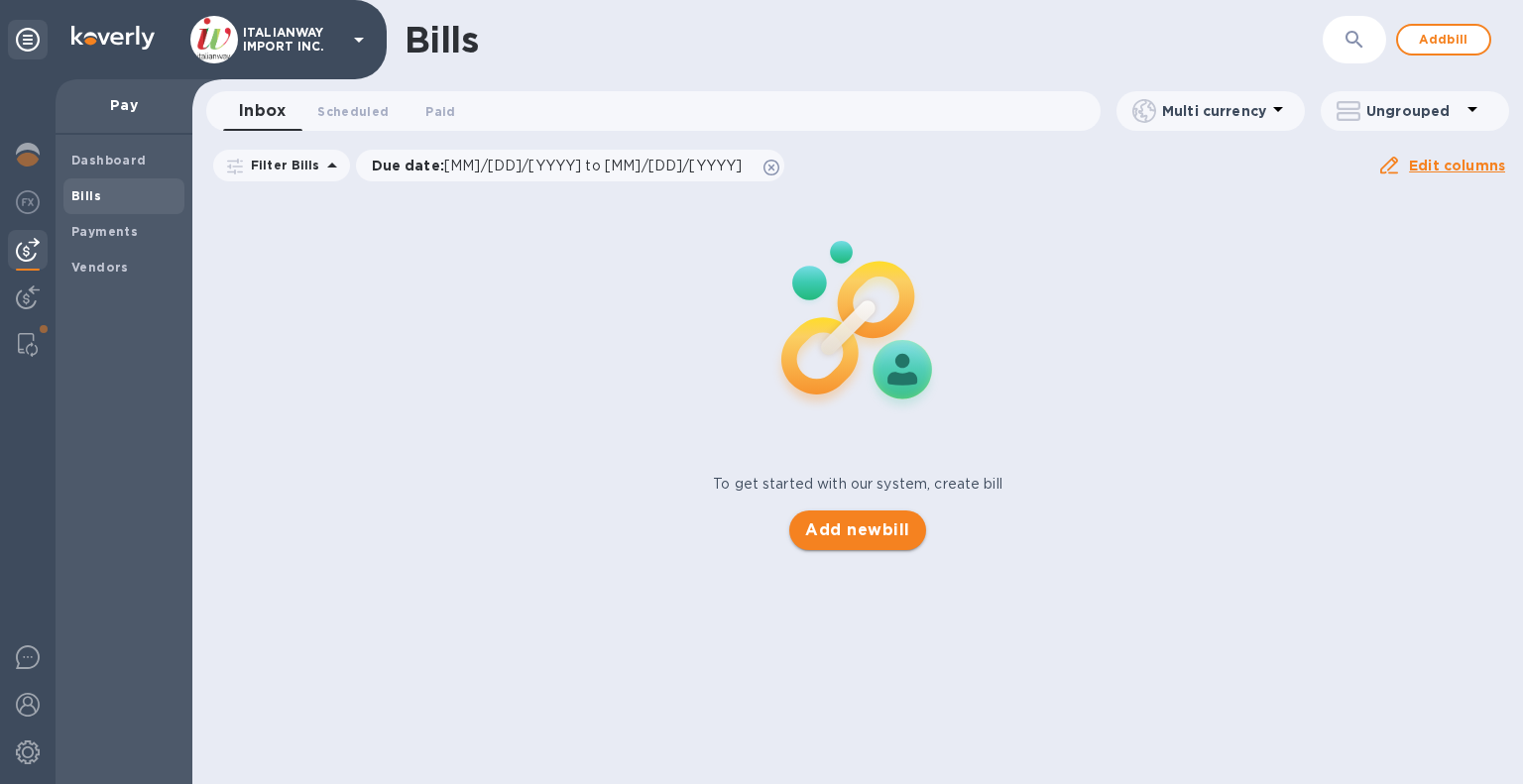 click on "Add new   bill" at bounding box center [857, 530] 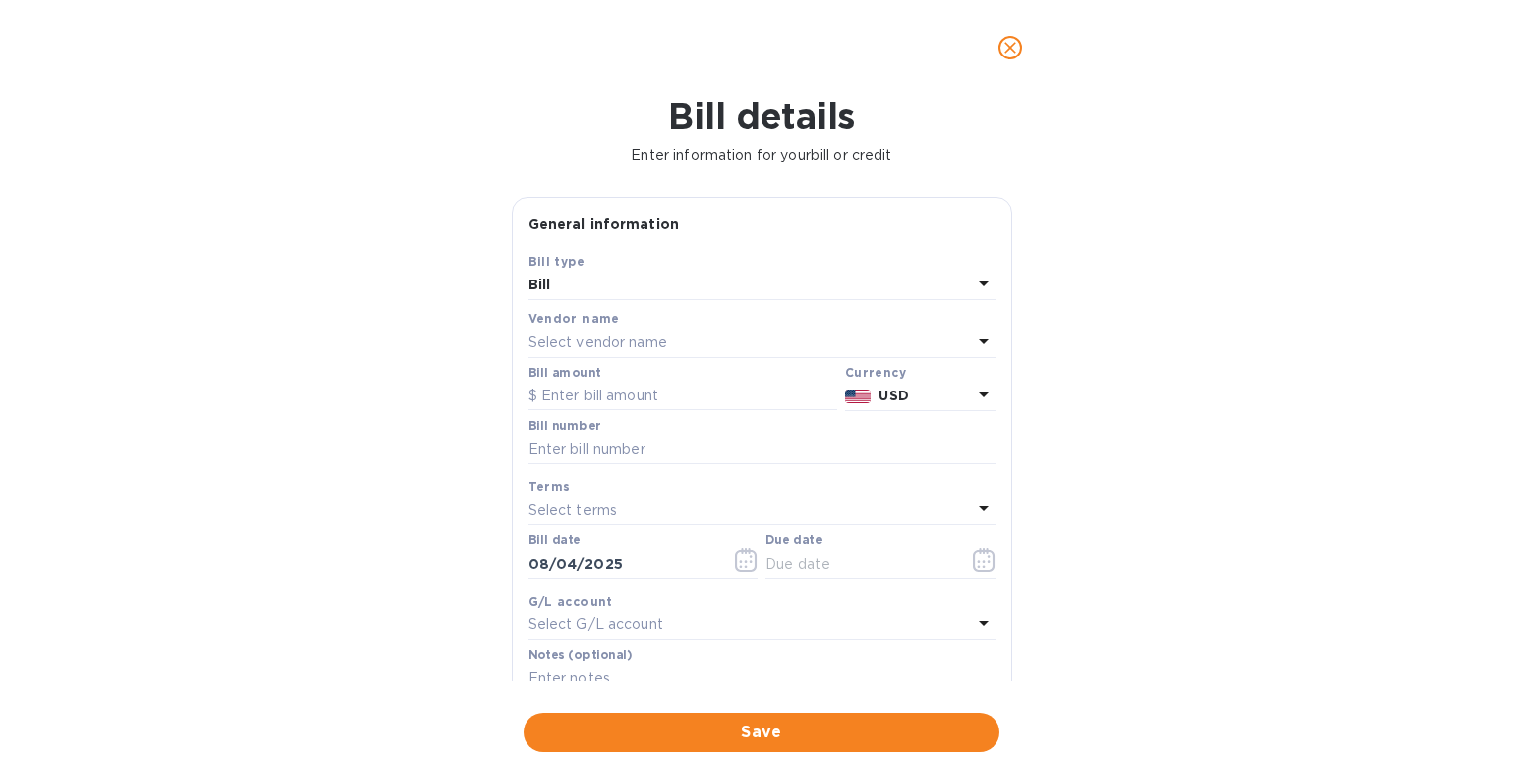 click on "Select vendor name" at bounding box center [598, 342] 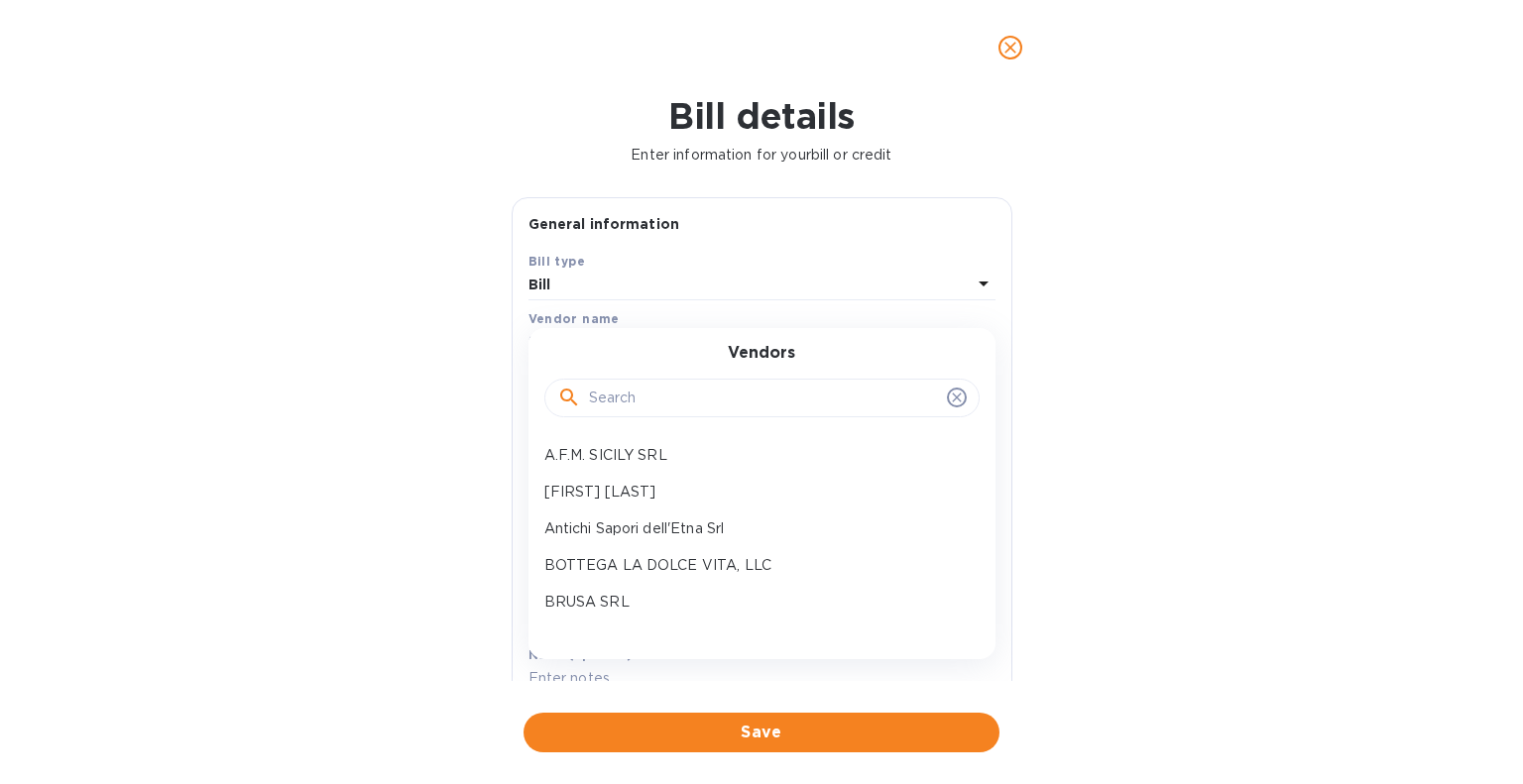 click at bounding box center [763, 398] 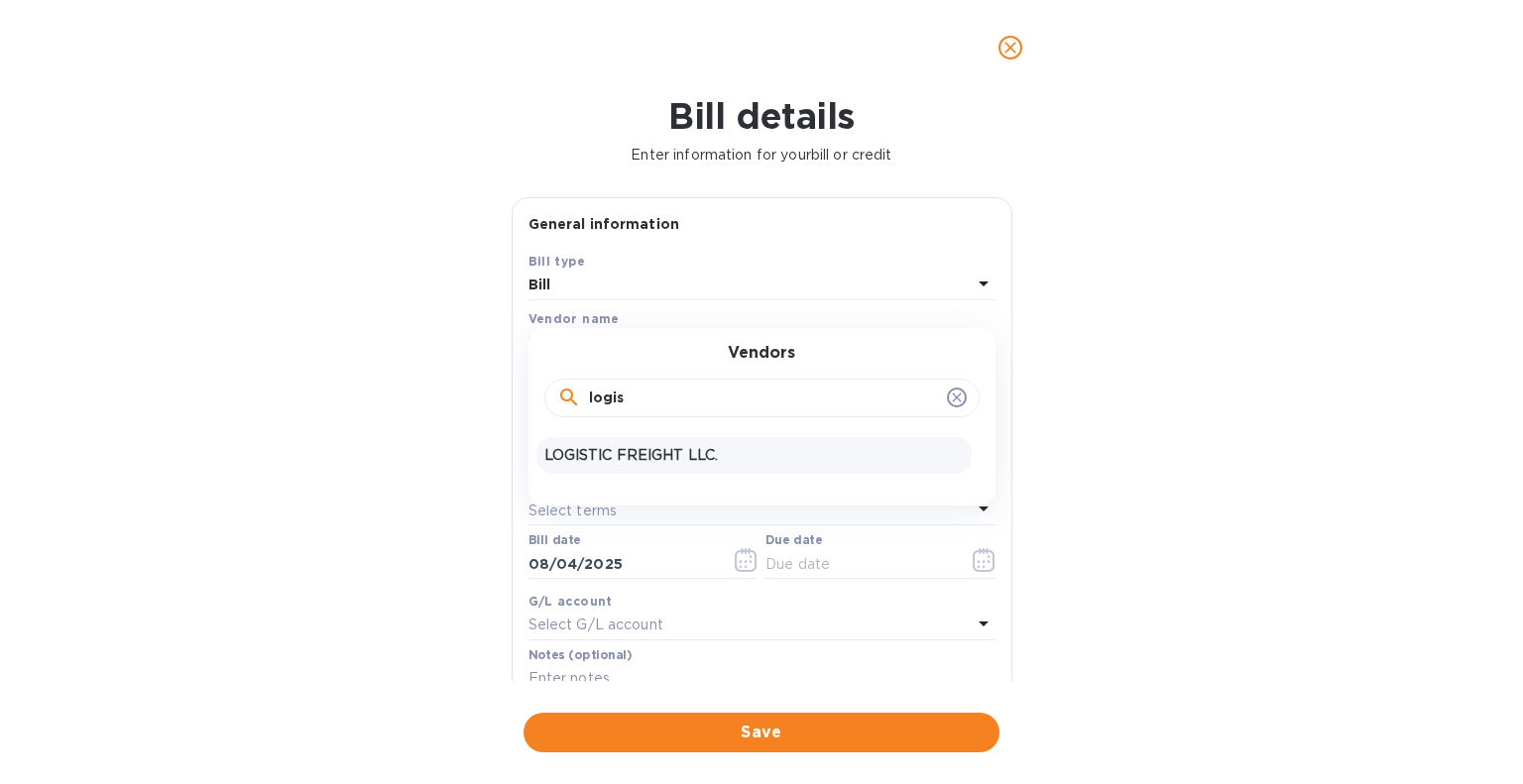 type on "logis" 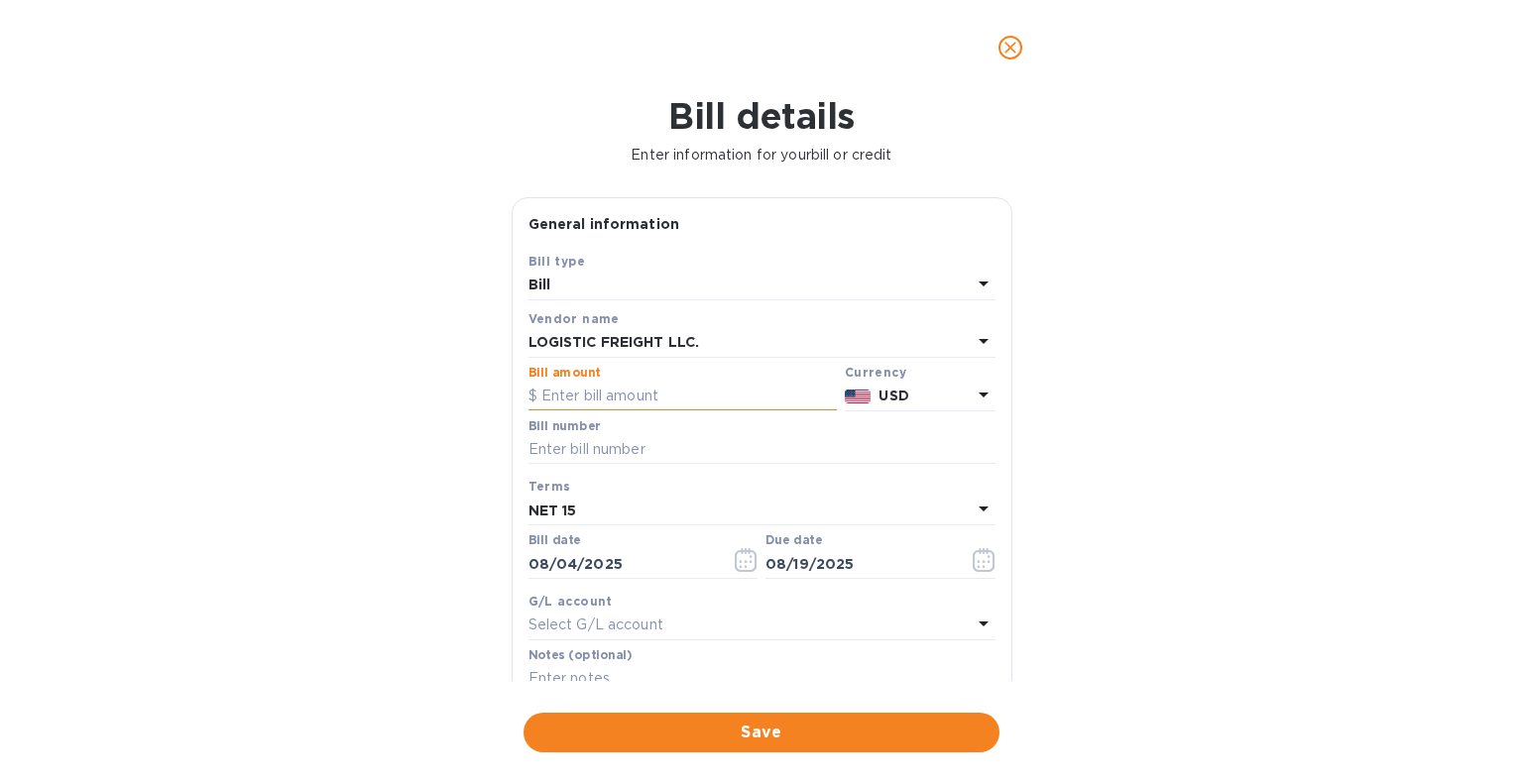 click at bounding box center [682, 396] 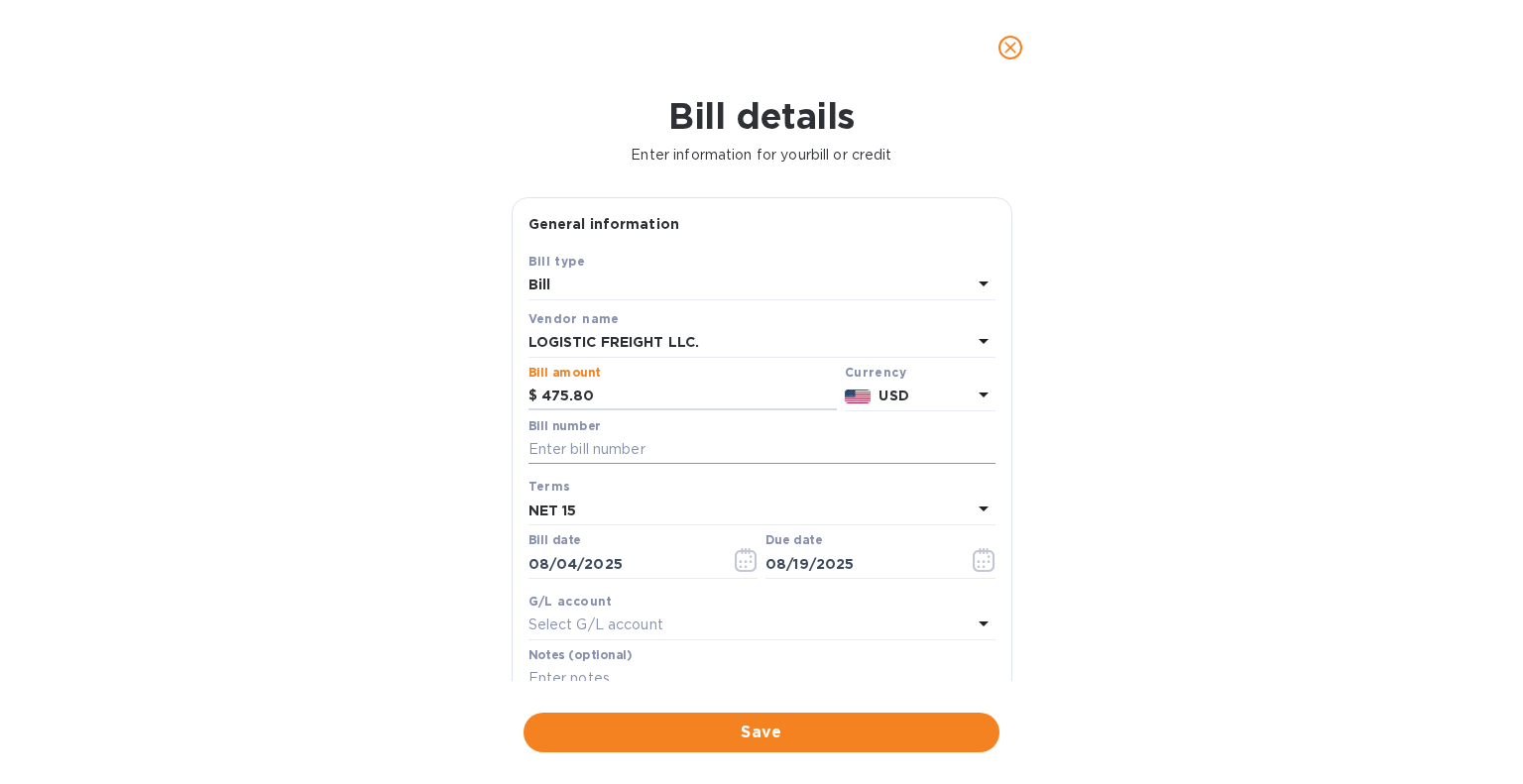 type on "475.80" 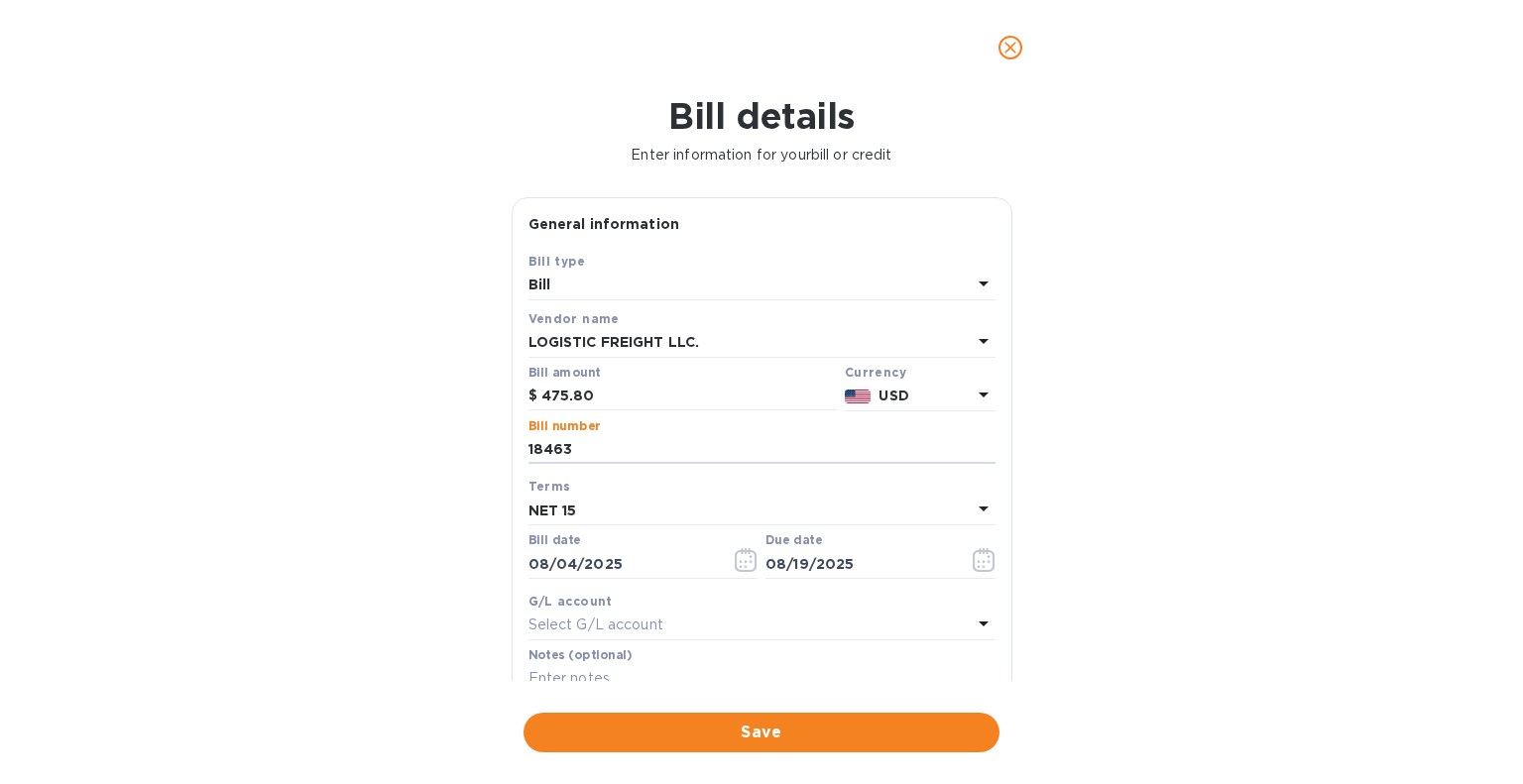 type on "18463" 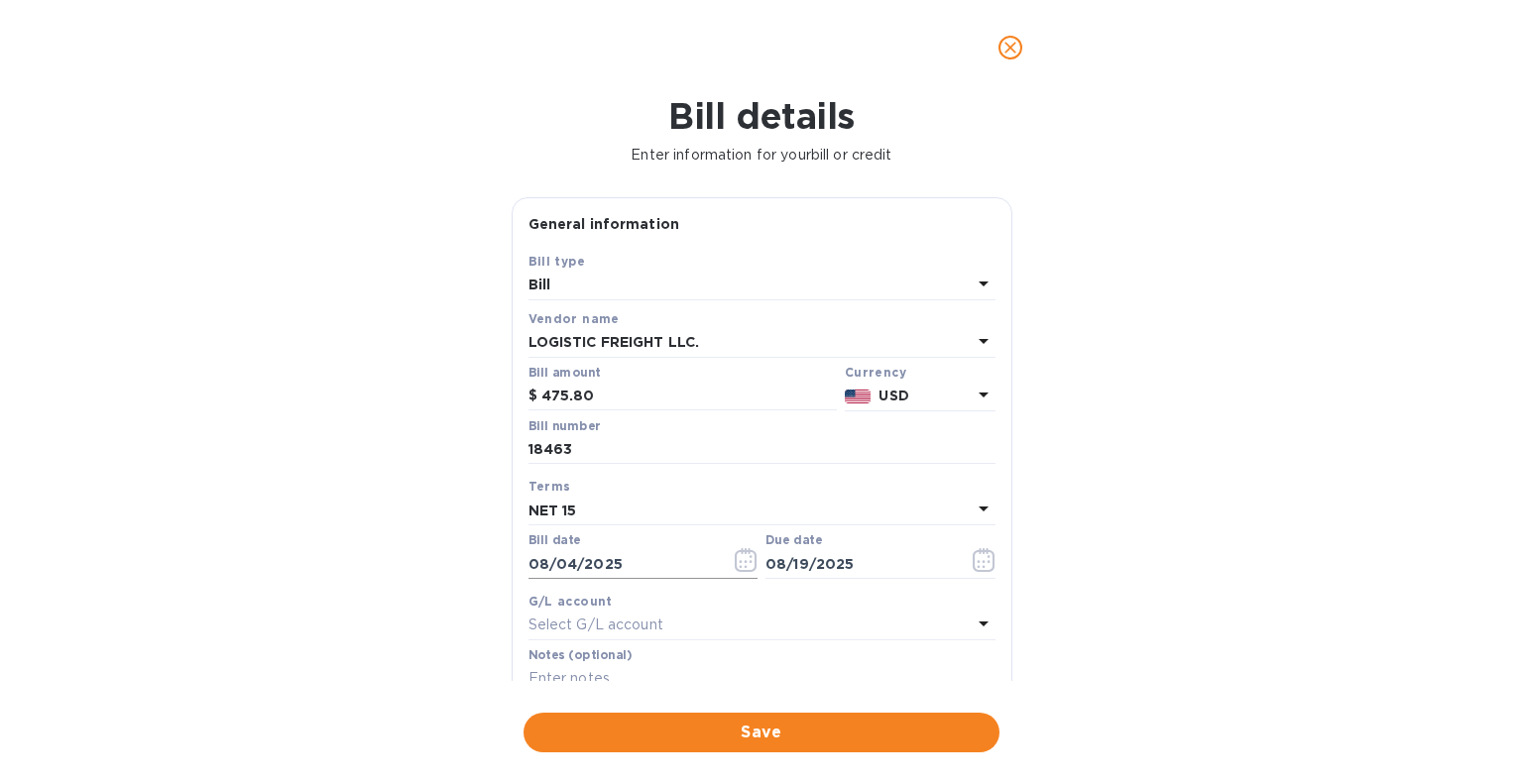 click on "08/04/2025" at bounding box center [622, 564] 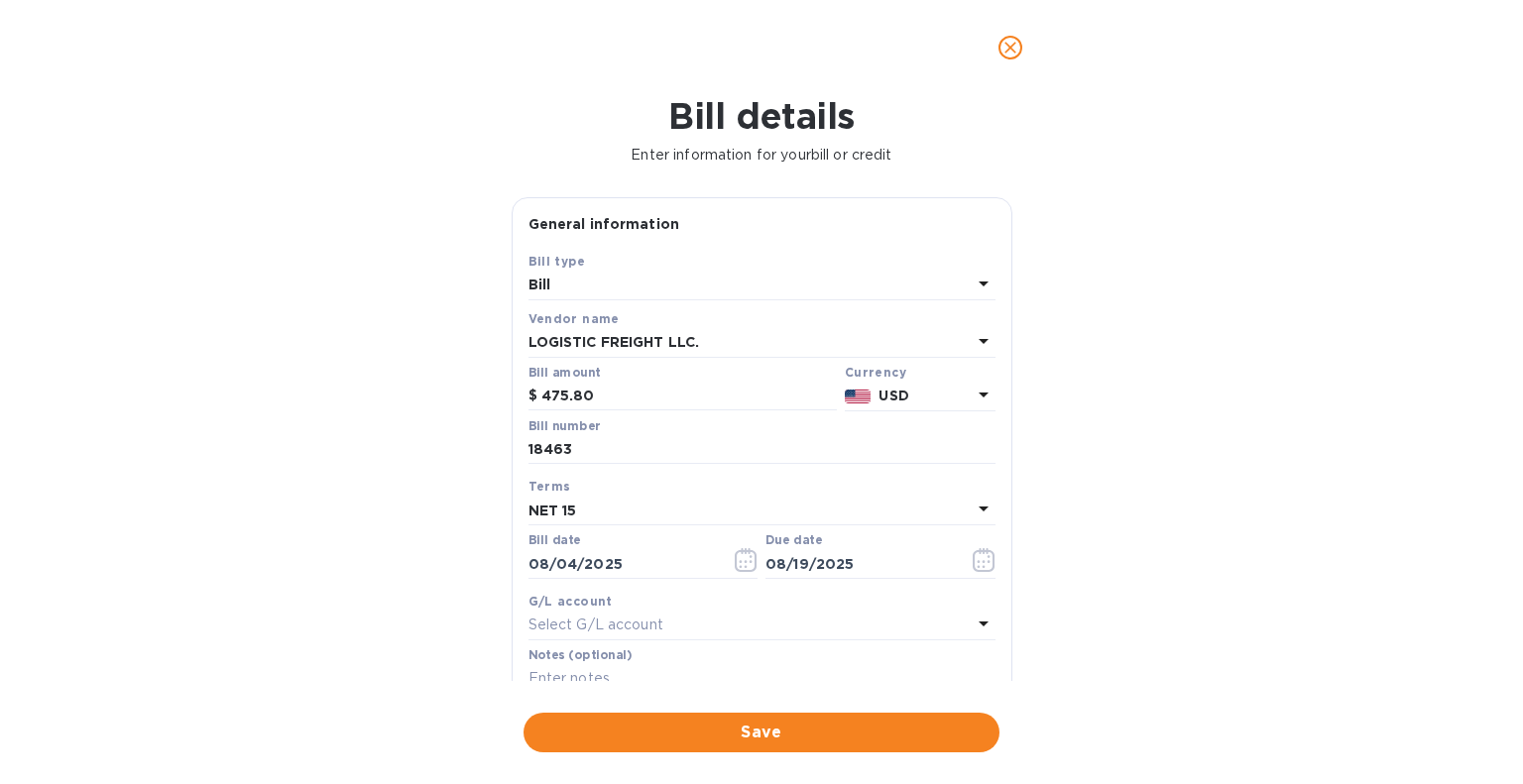 click on "Bill date 08/04/2025" at bounding box center [644, 556] 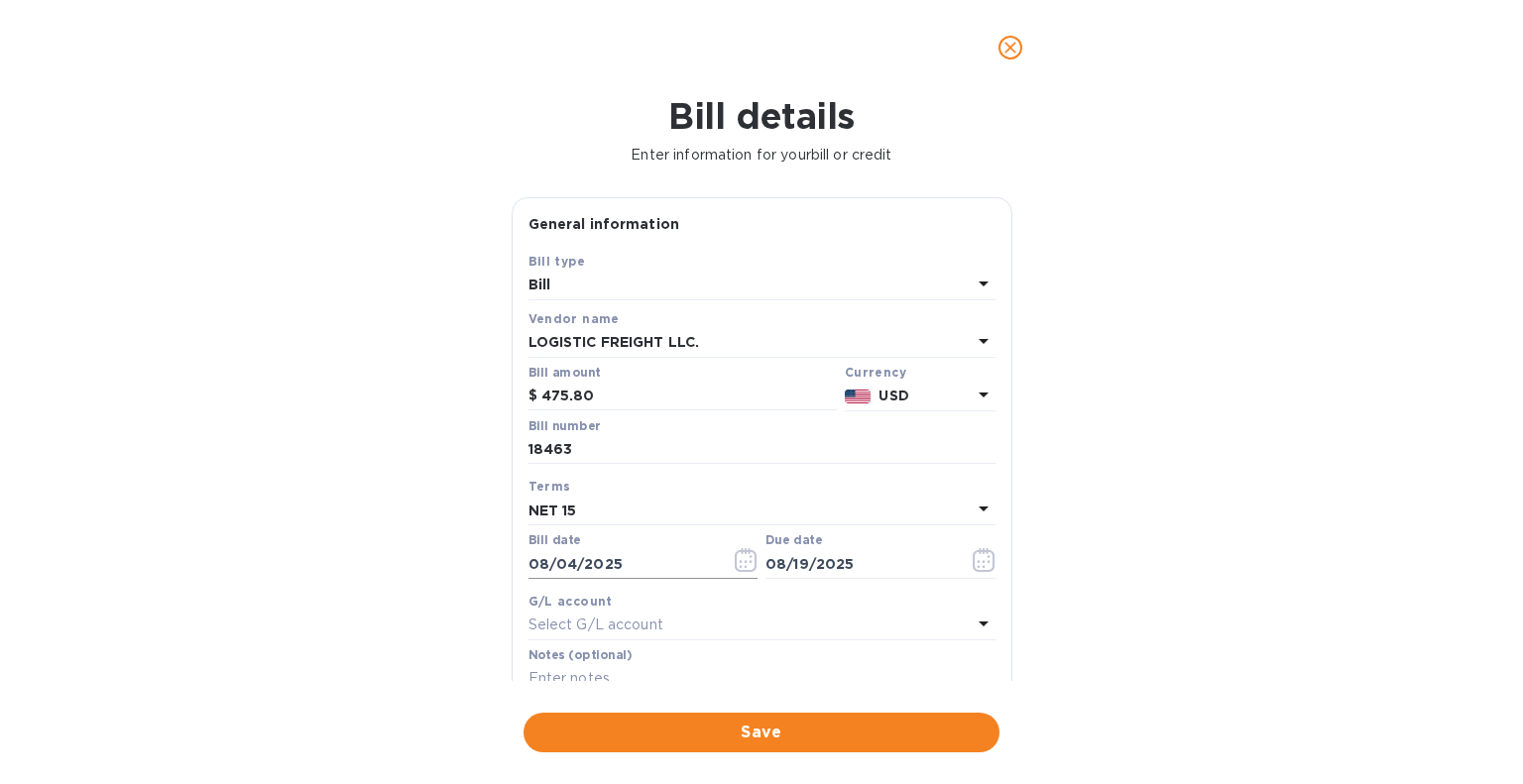click on "08/04/2025" at bounding box center [622, 564] 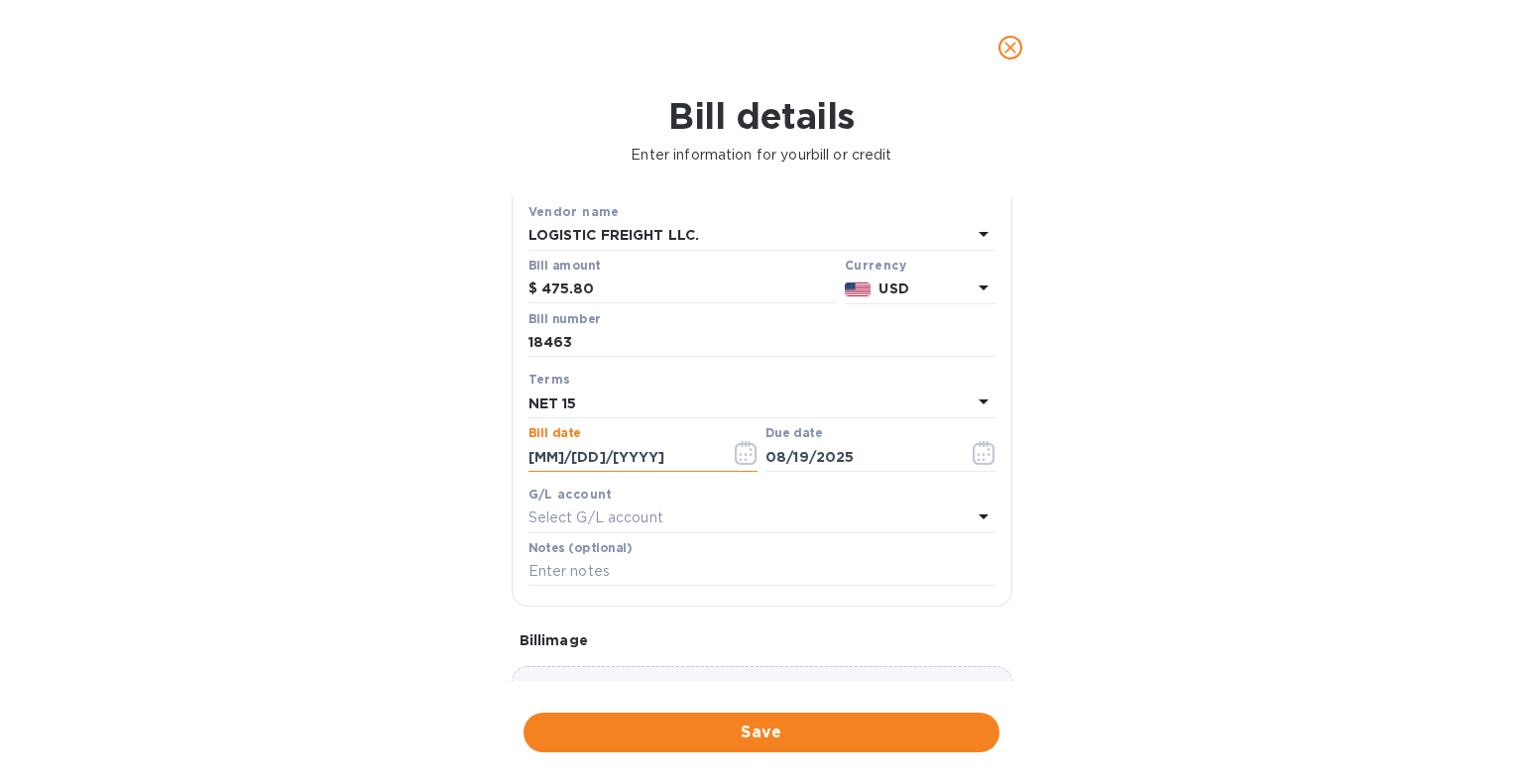 scroll, scrollTop: 109, scrollLeft: 0, axis: vertical 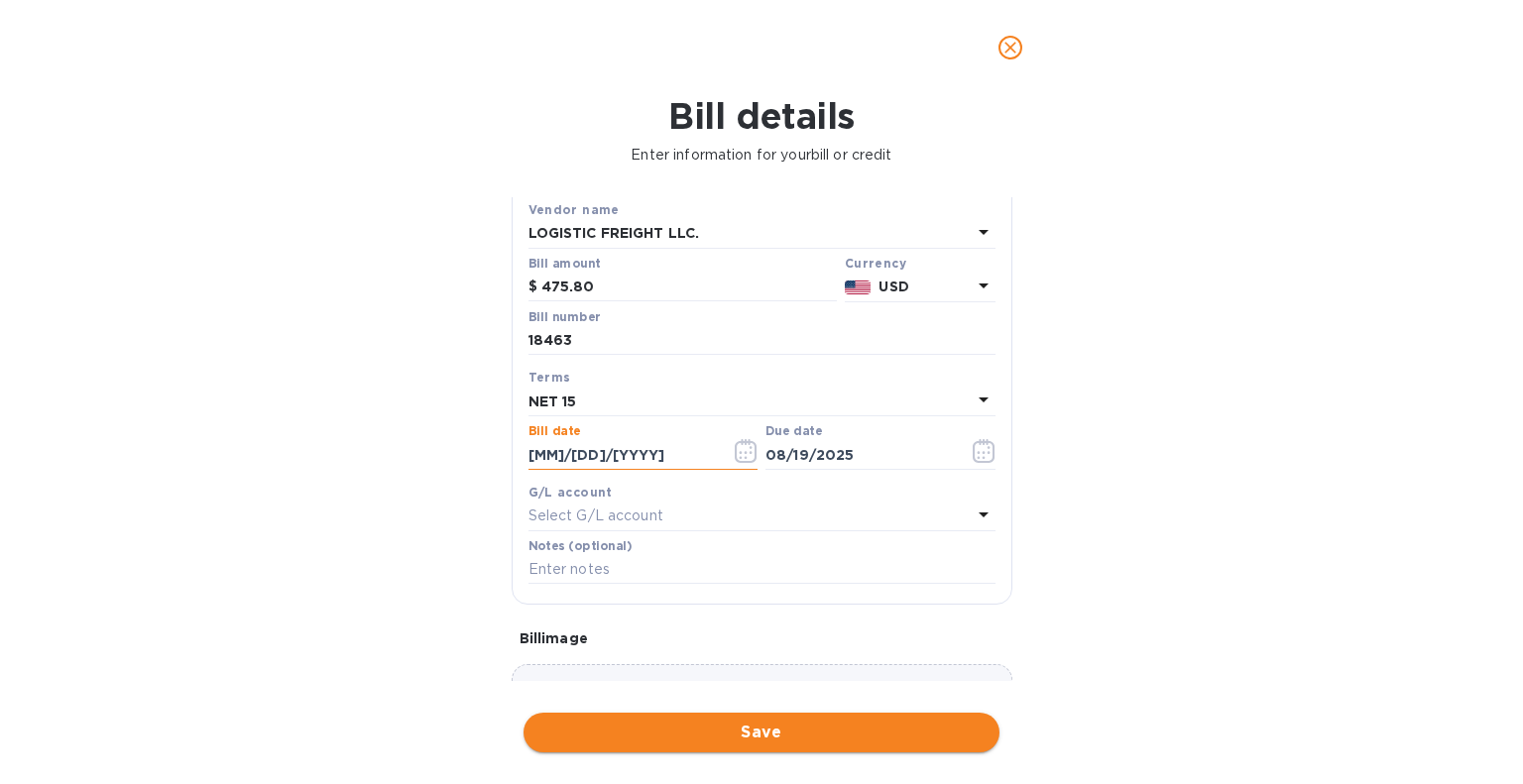 type on "06/18/2025" 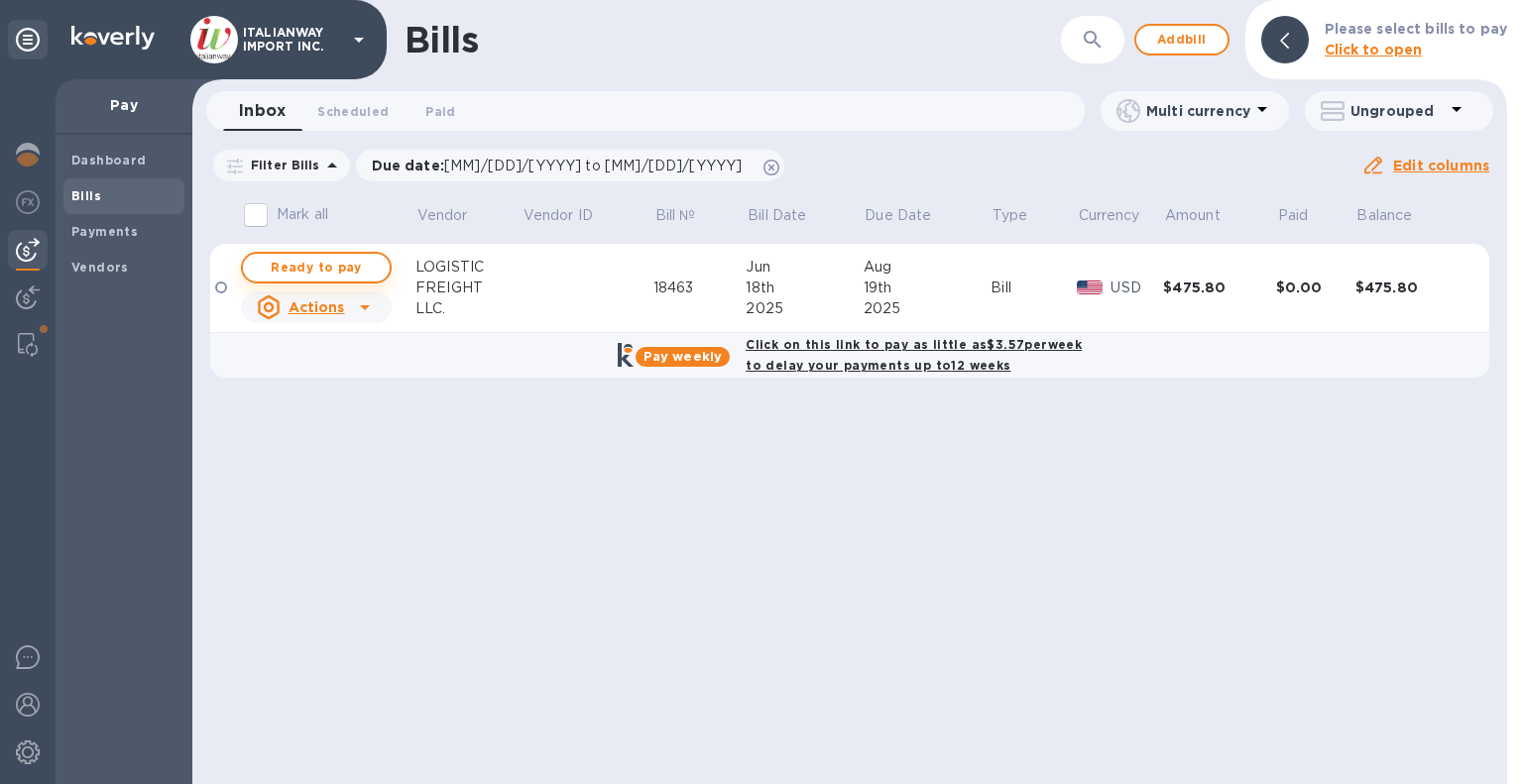 click on "Ready to pay" at bounding box center [316, 268] 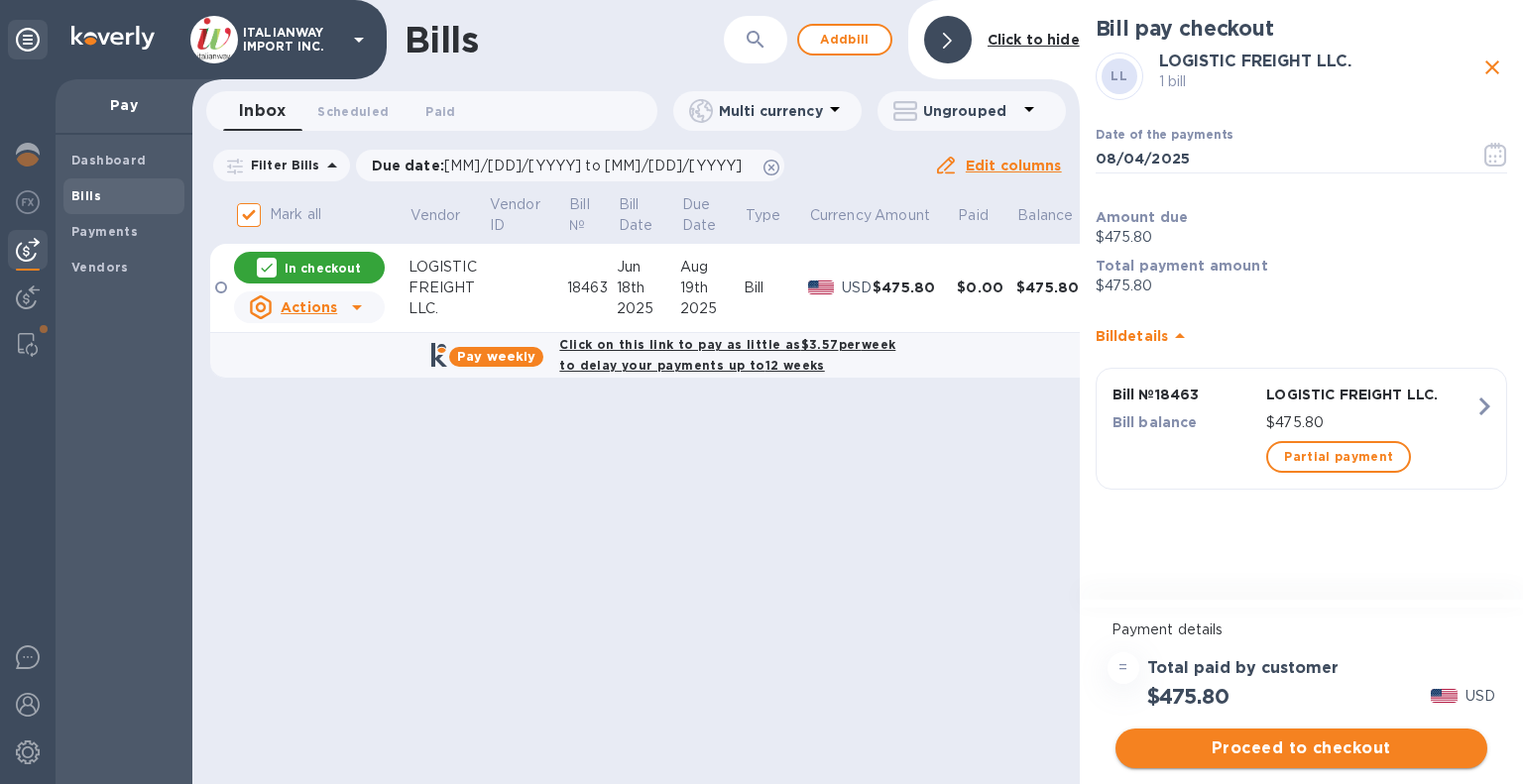 click on "Proceed to checkout" at bounding box center (1301, 748) 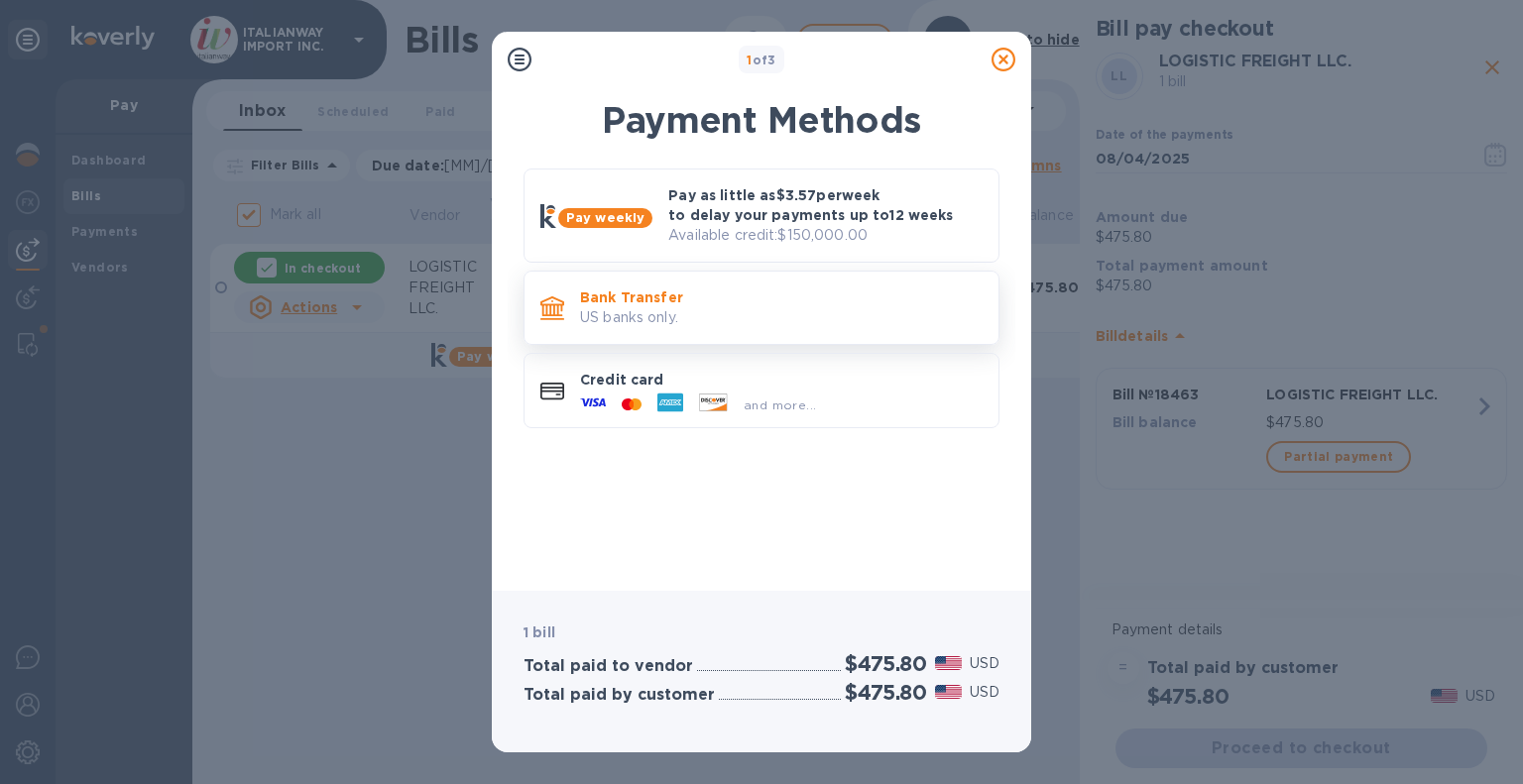 click on "US banks only." at bounding box center [781, 317] 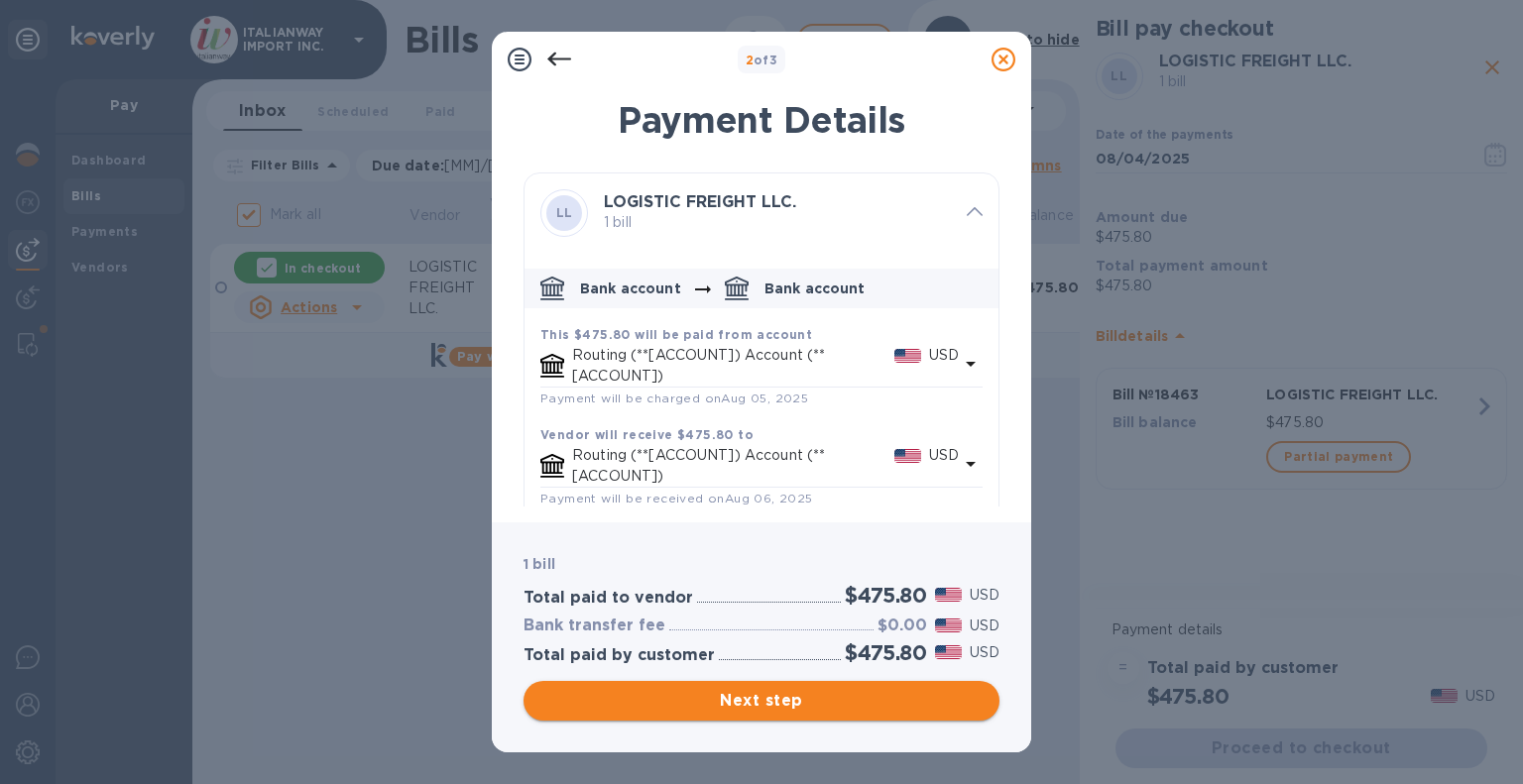 click on "Next step" at bounding box center [762, 701] 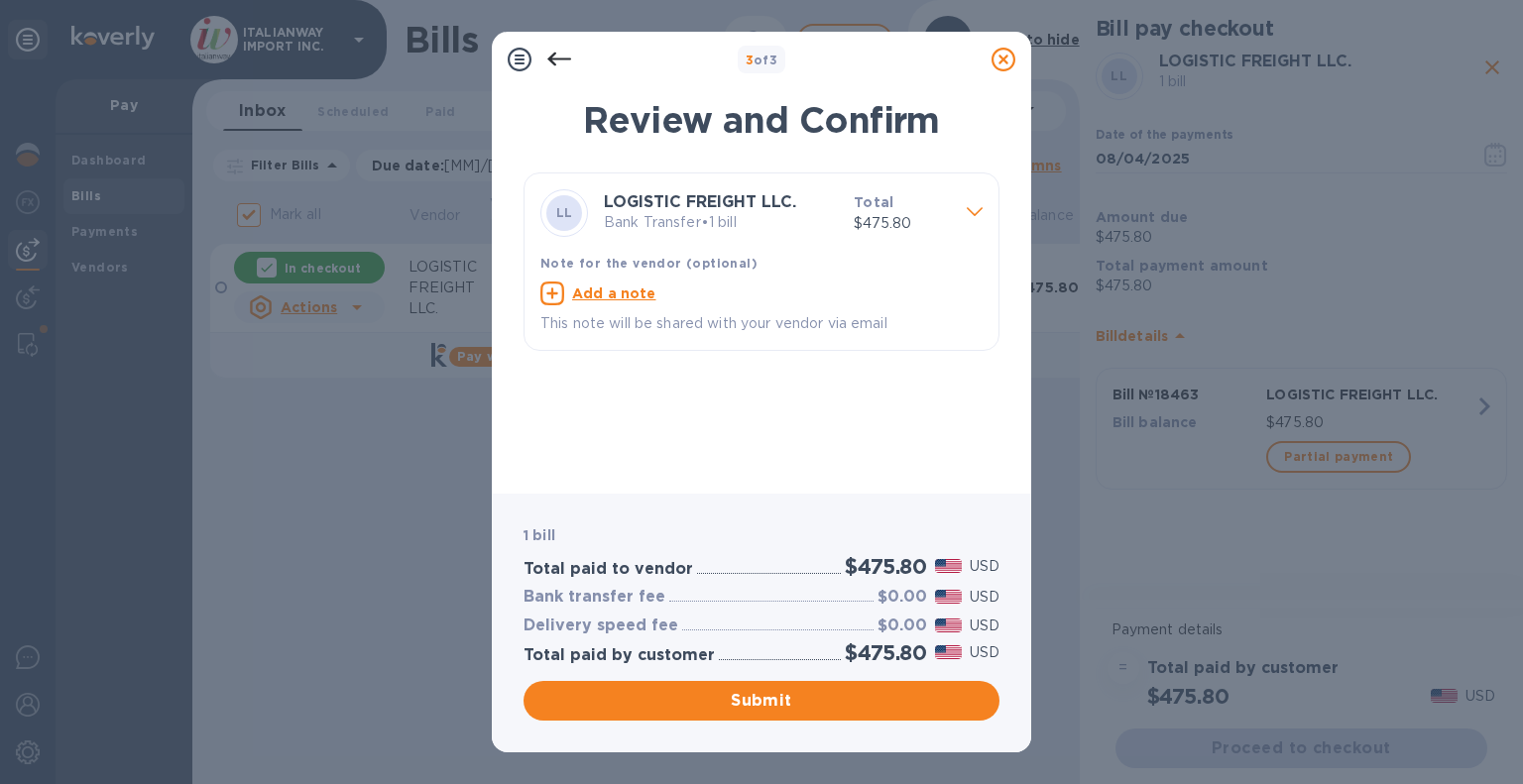 click on "Add a note" at bounding box center [614, 293] 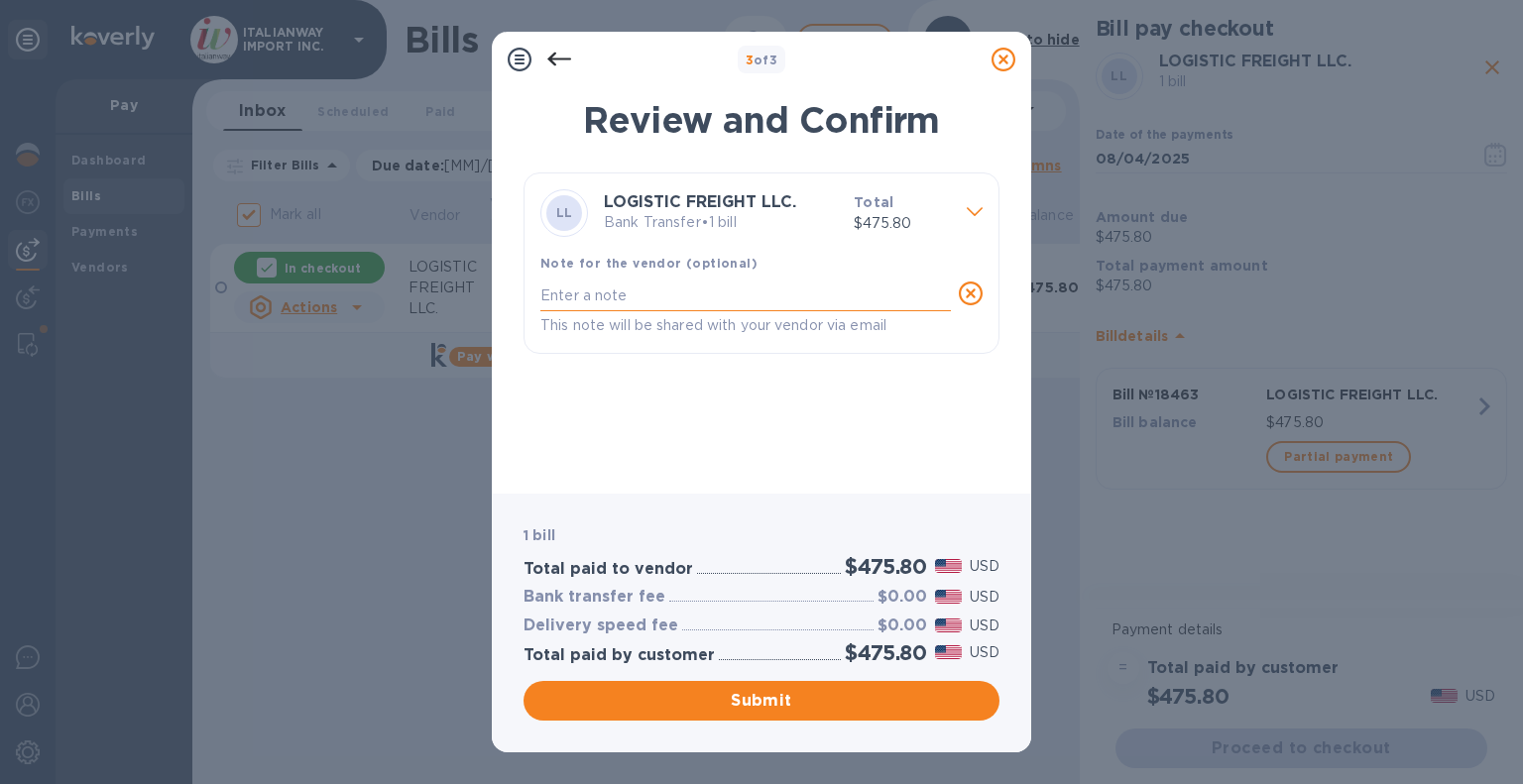 click at bounding box center [746, 295] 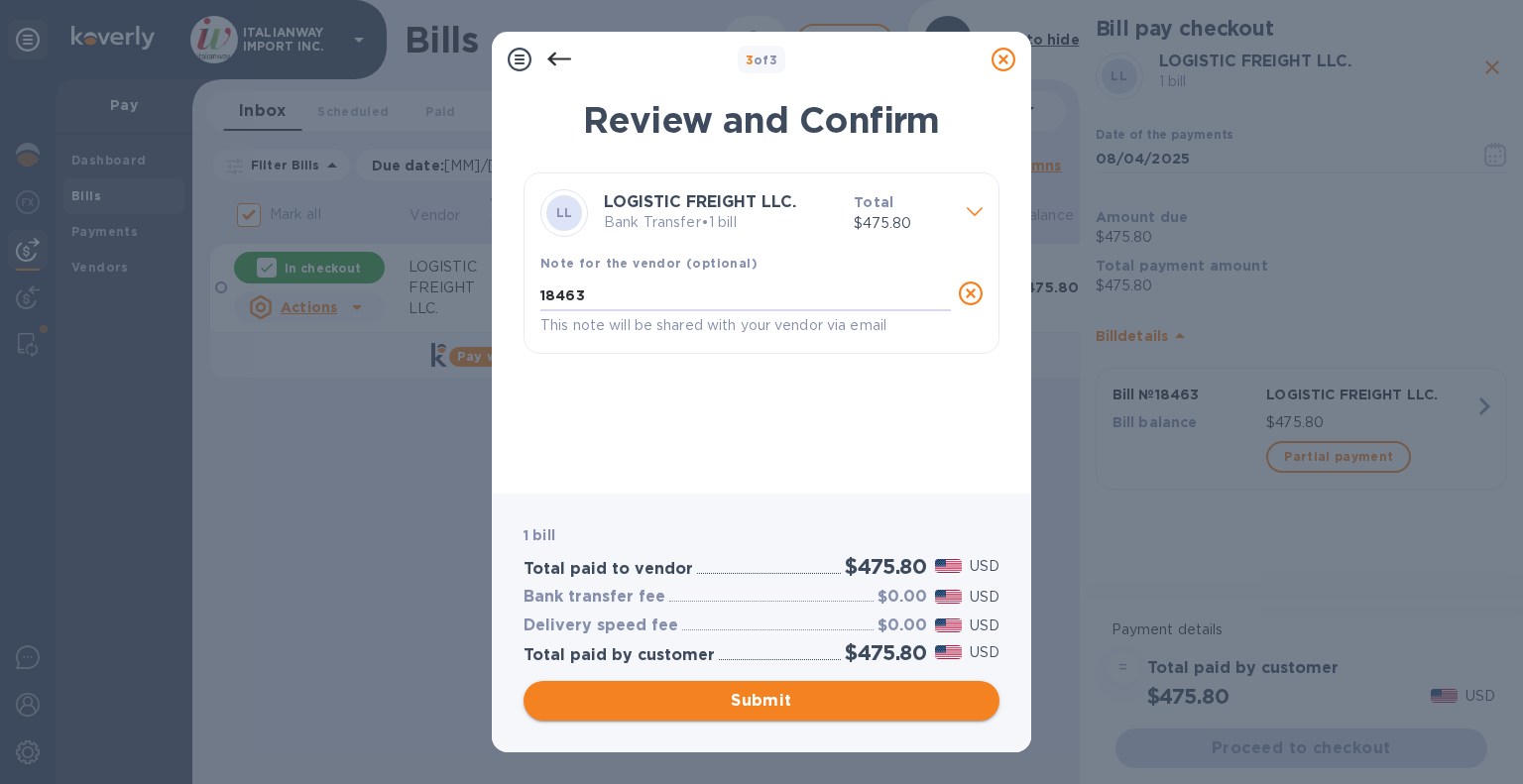 type on "18463" 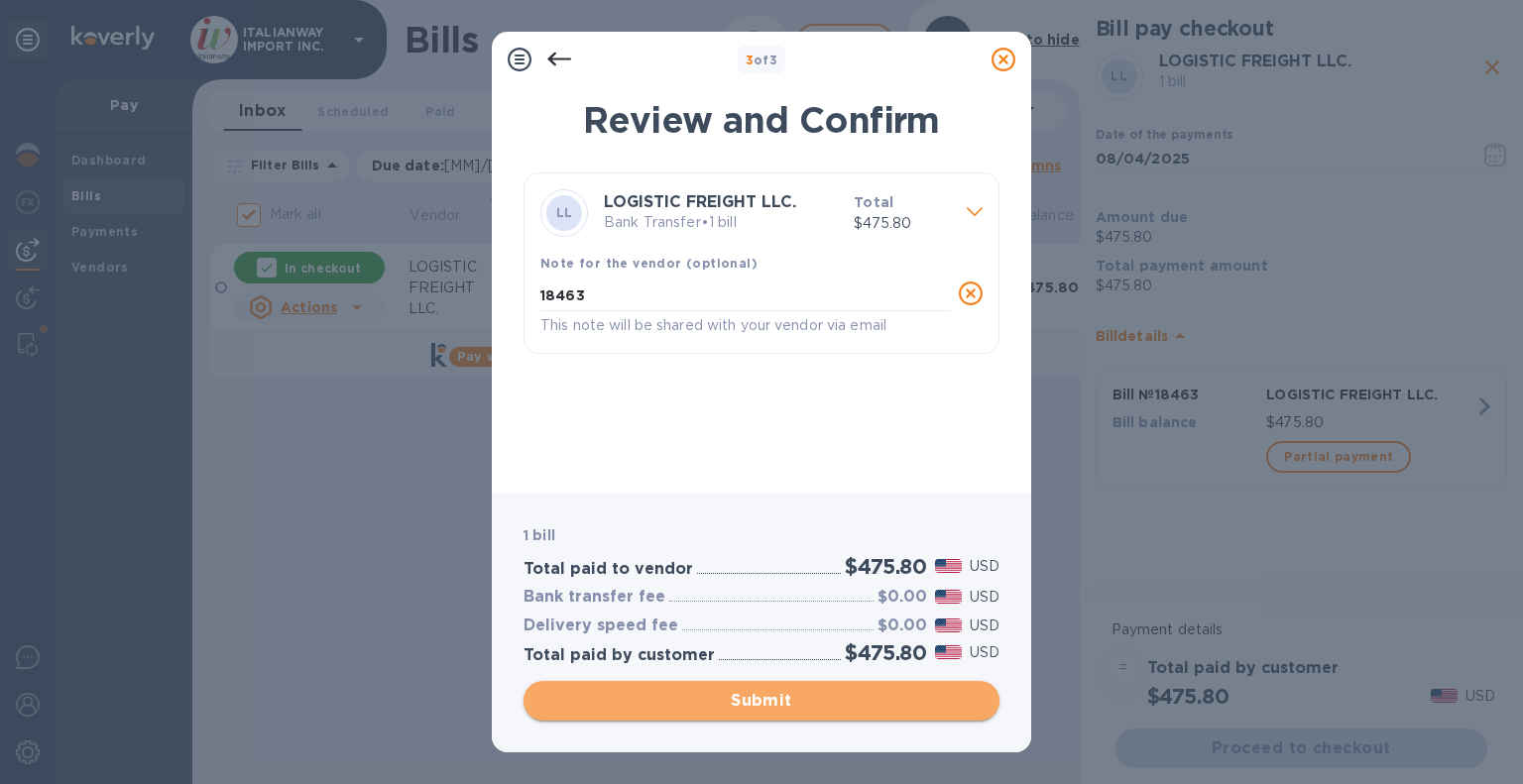 click on "Submit" at bounding box center (762, 701) 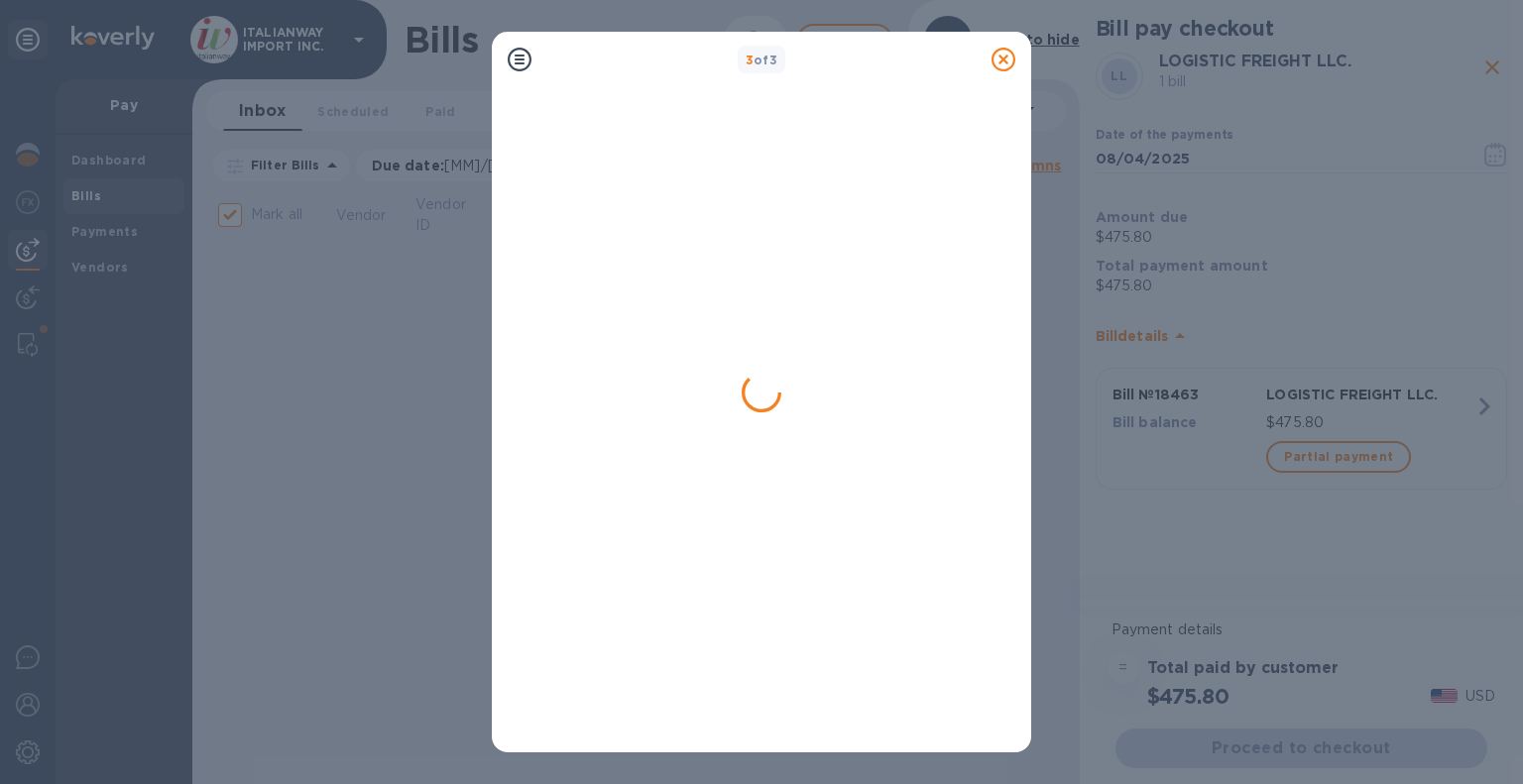 checkbox on "false" 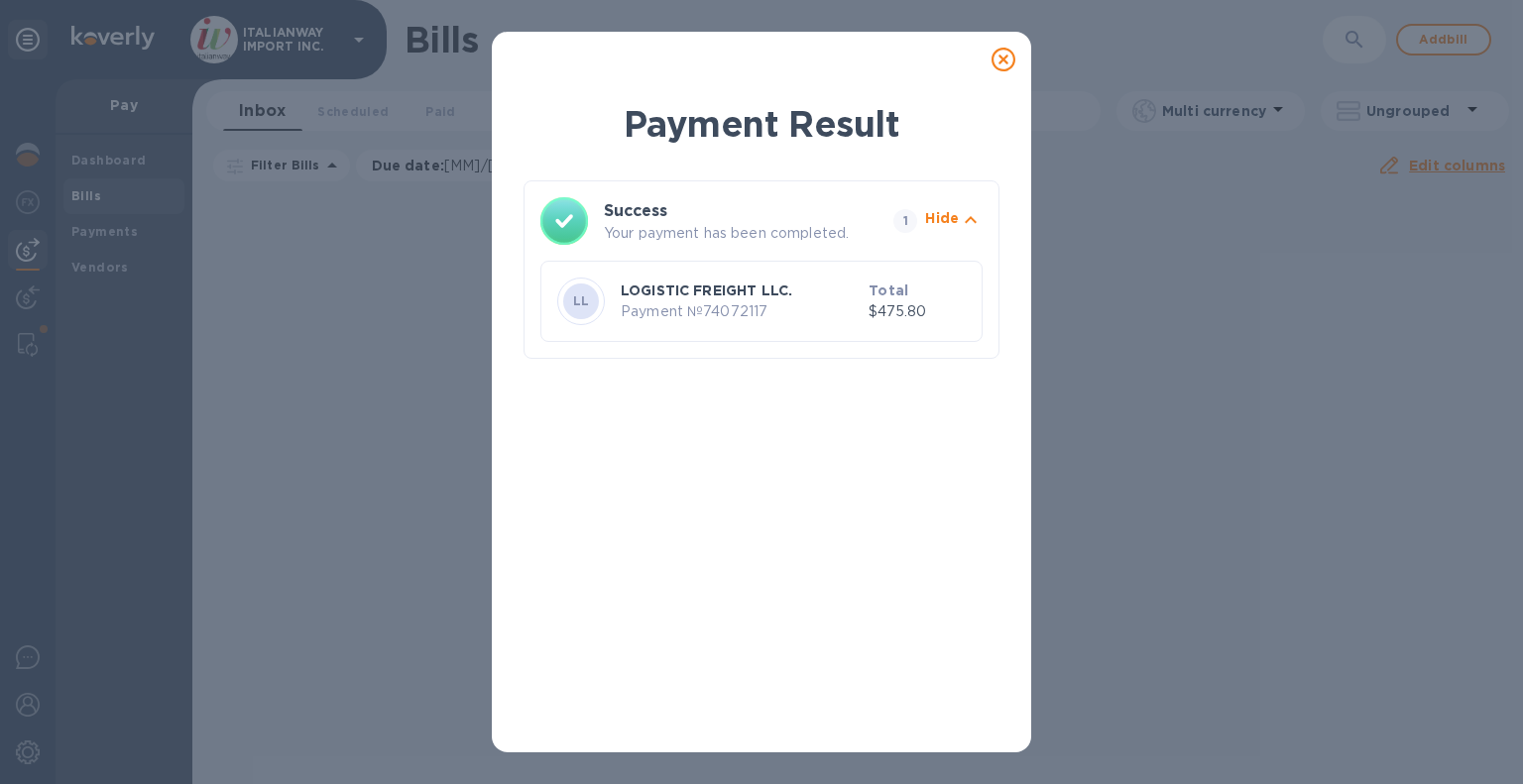 click 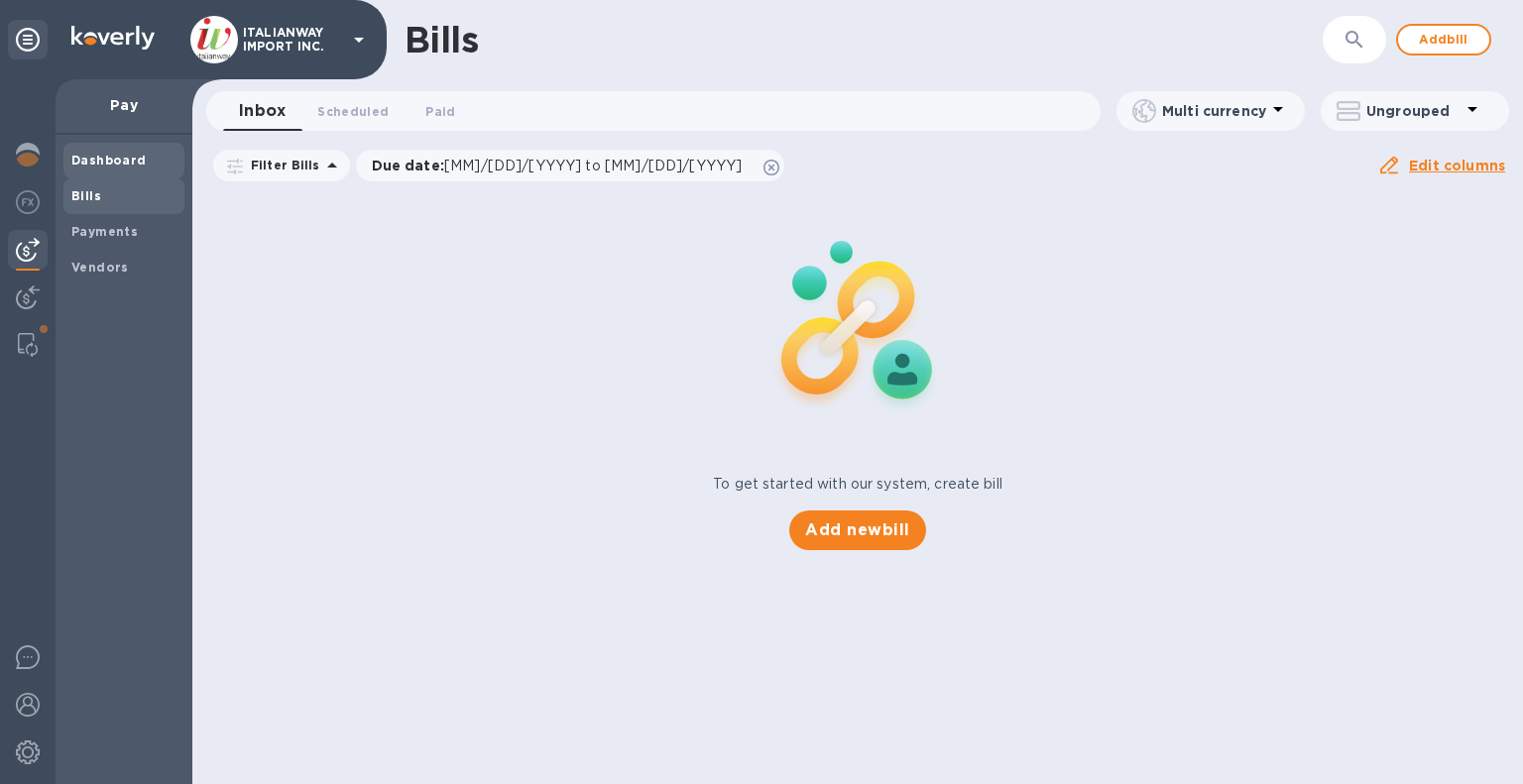 click on "Dashboard" at bounding box center (109, 160) 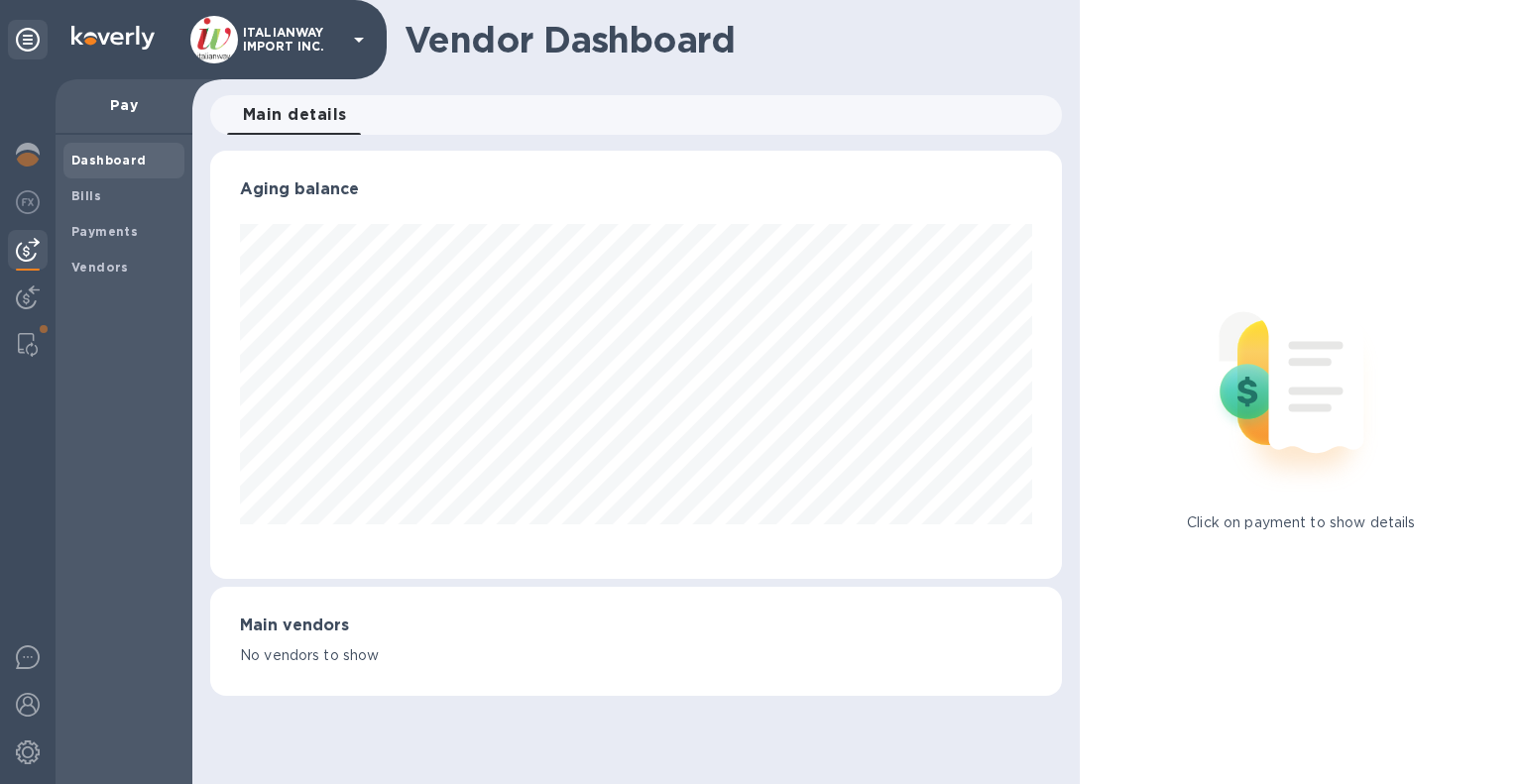 scroll, scrollTop: 990722, scrollLeft: 990685, axis: both 